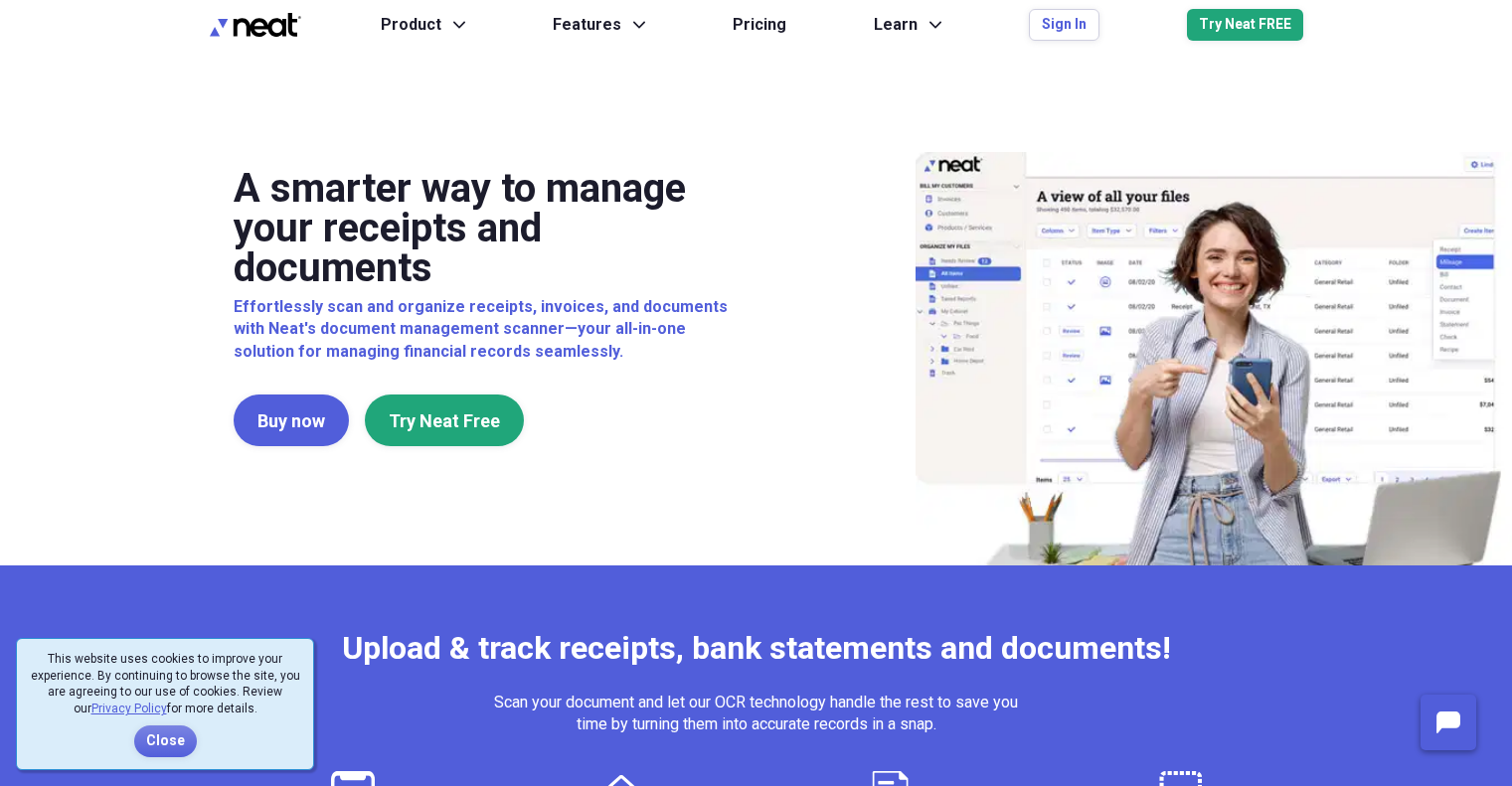 scroll, scrollTop: 0, scrollLeft: 0, axis: both 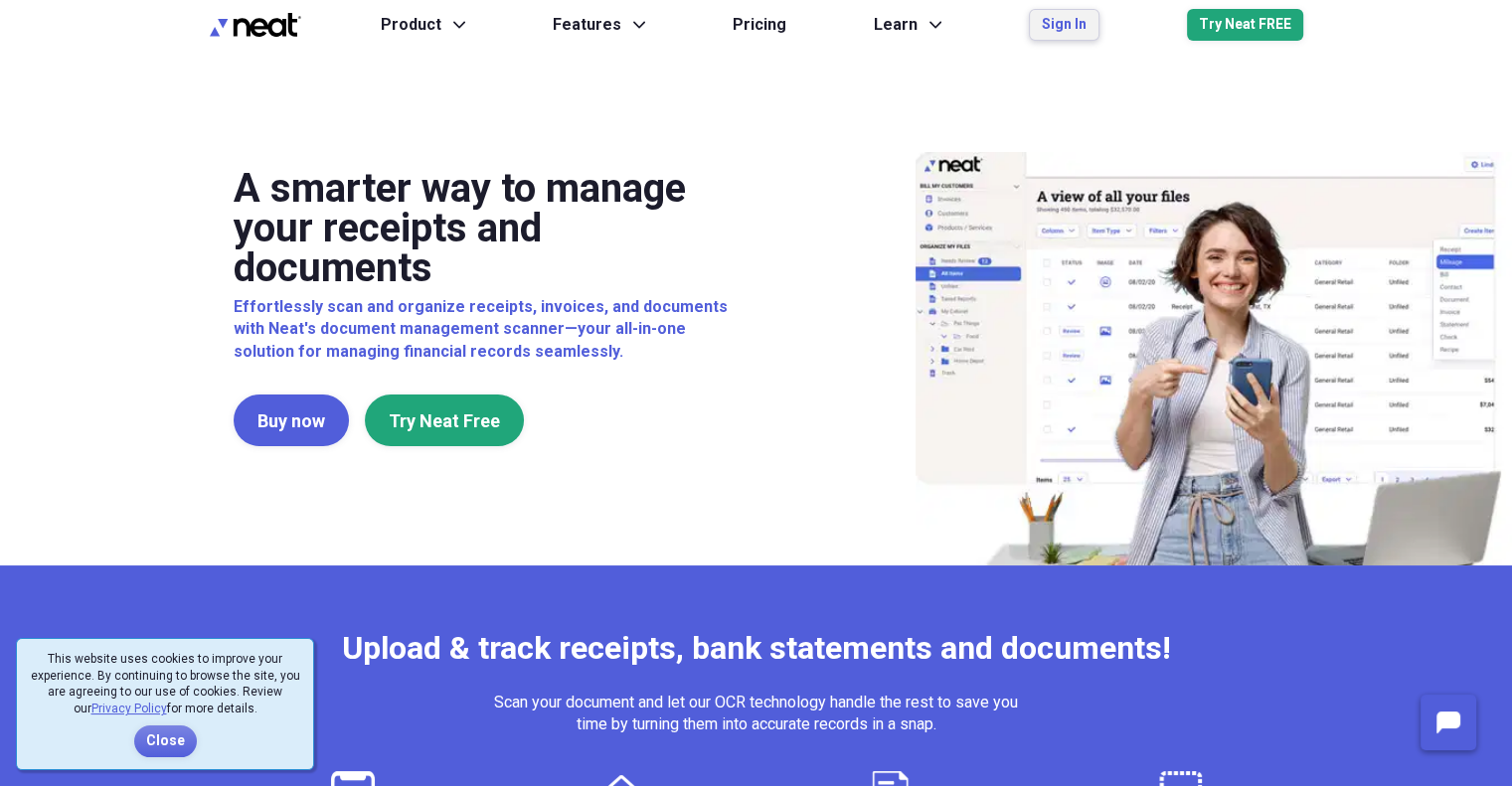 click on "Sign In" at bounding box center [1064, 25] 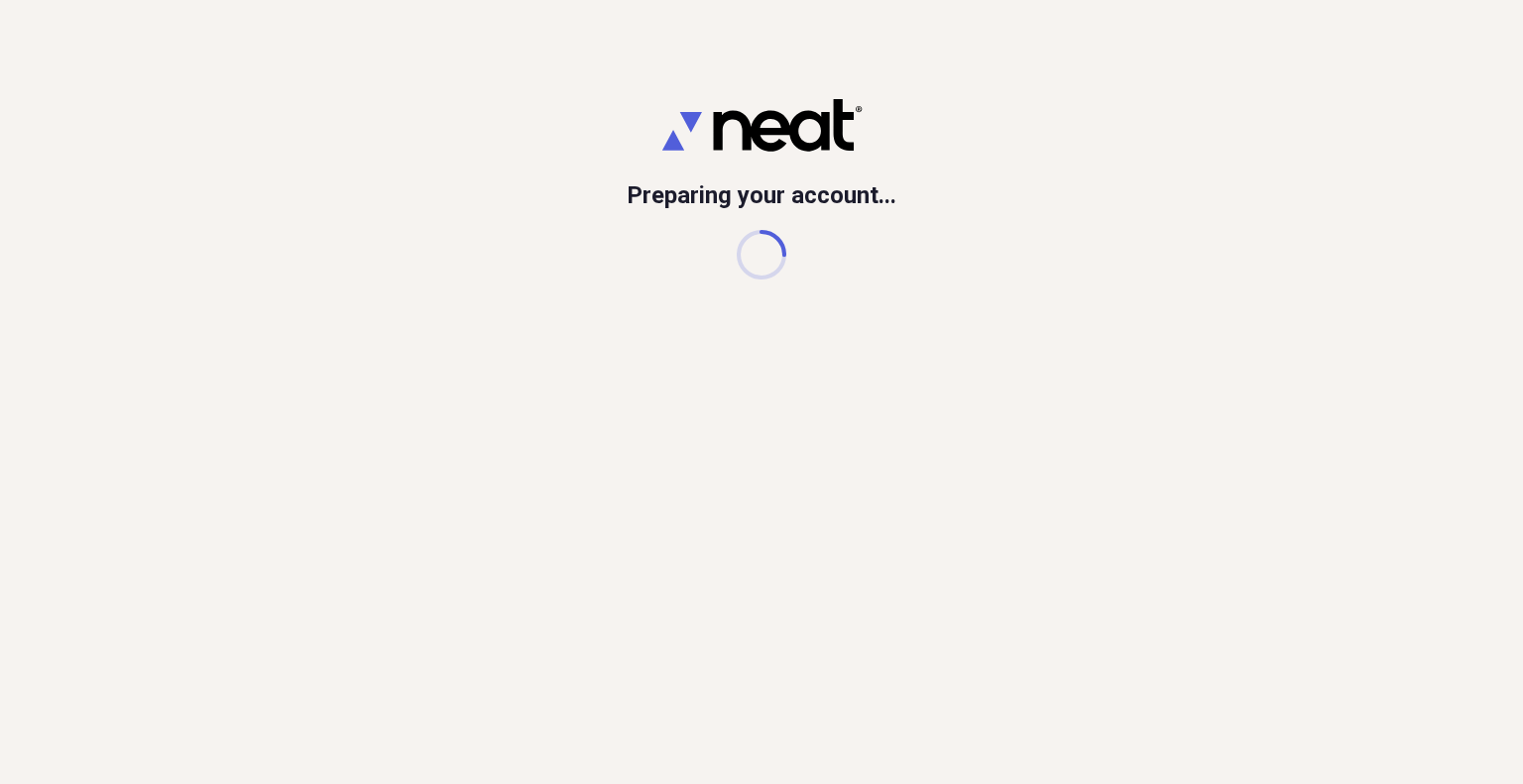 scroll, scrollTop: 0, scrollLeft: 0, axis: both 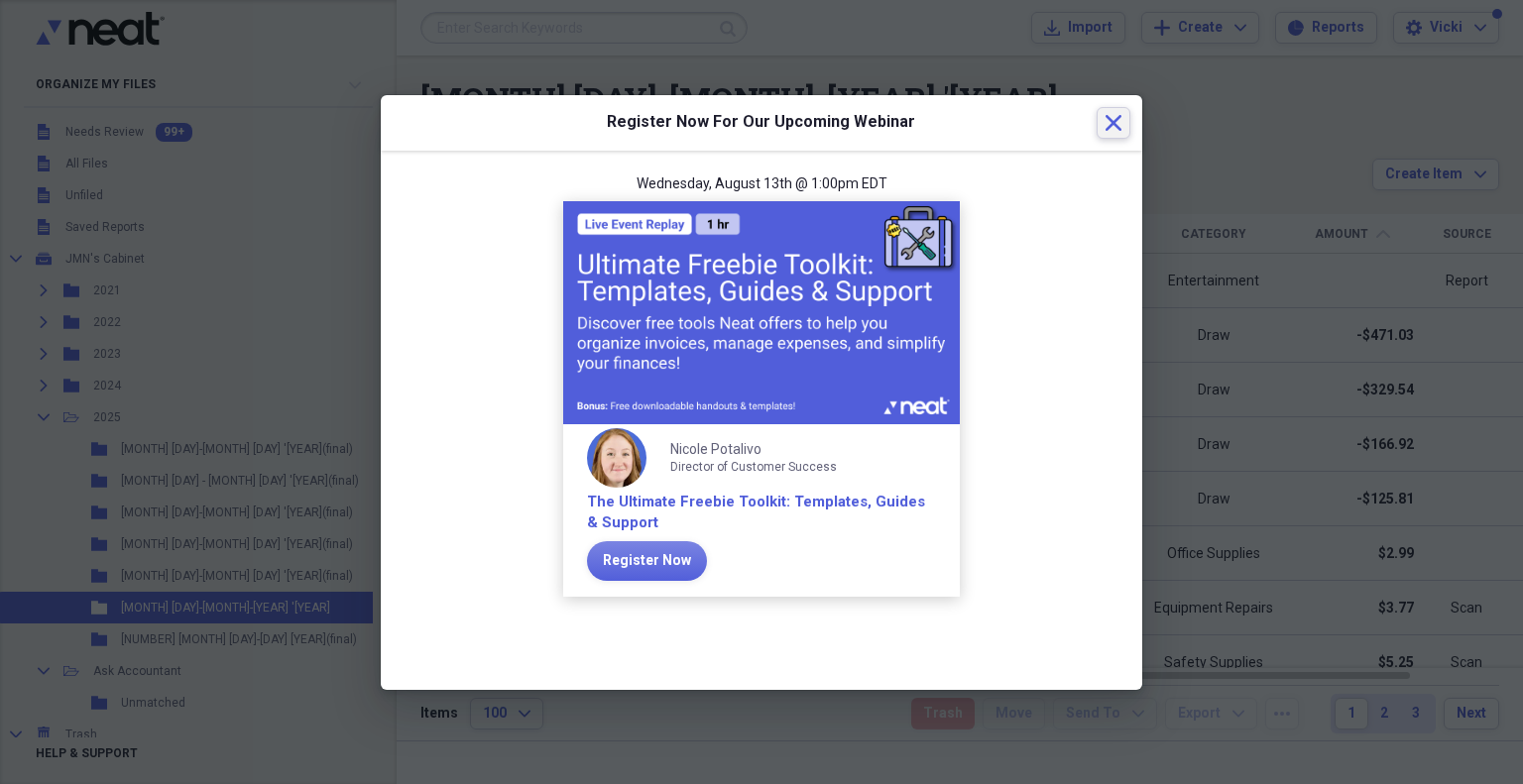 click 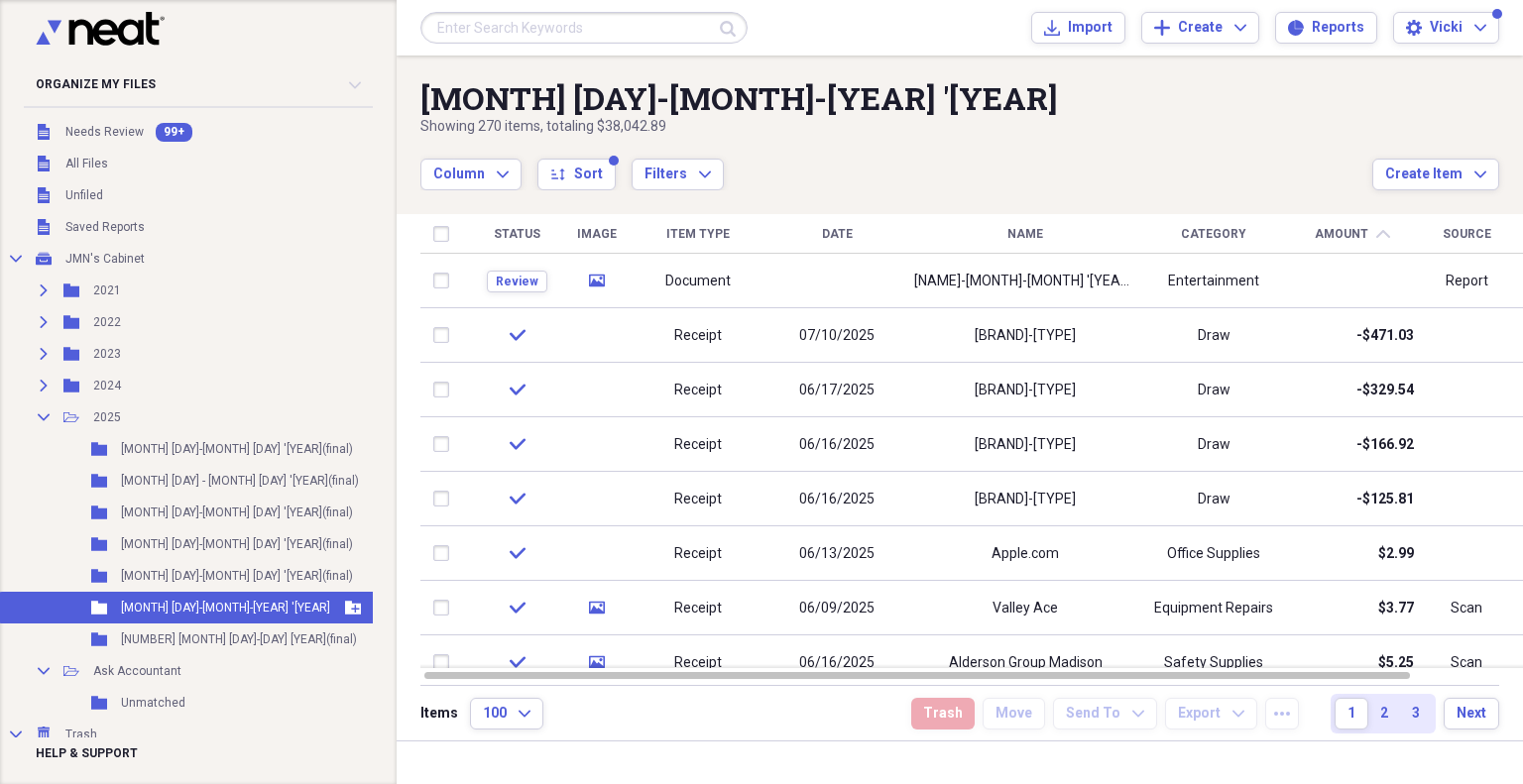 click on "[MONTH] [DAY]-[MONTH]-[YEAR] '[YEAR]" at bounding box center (225, 608) 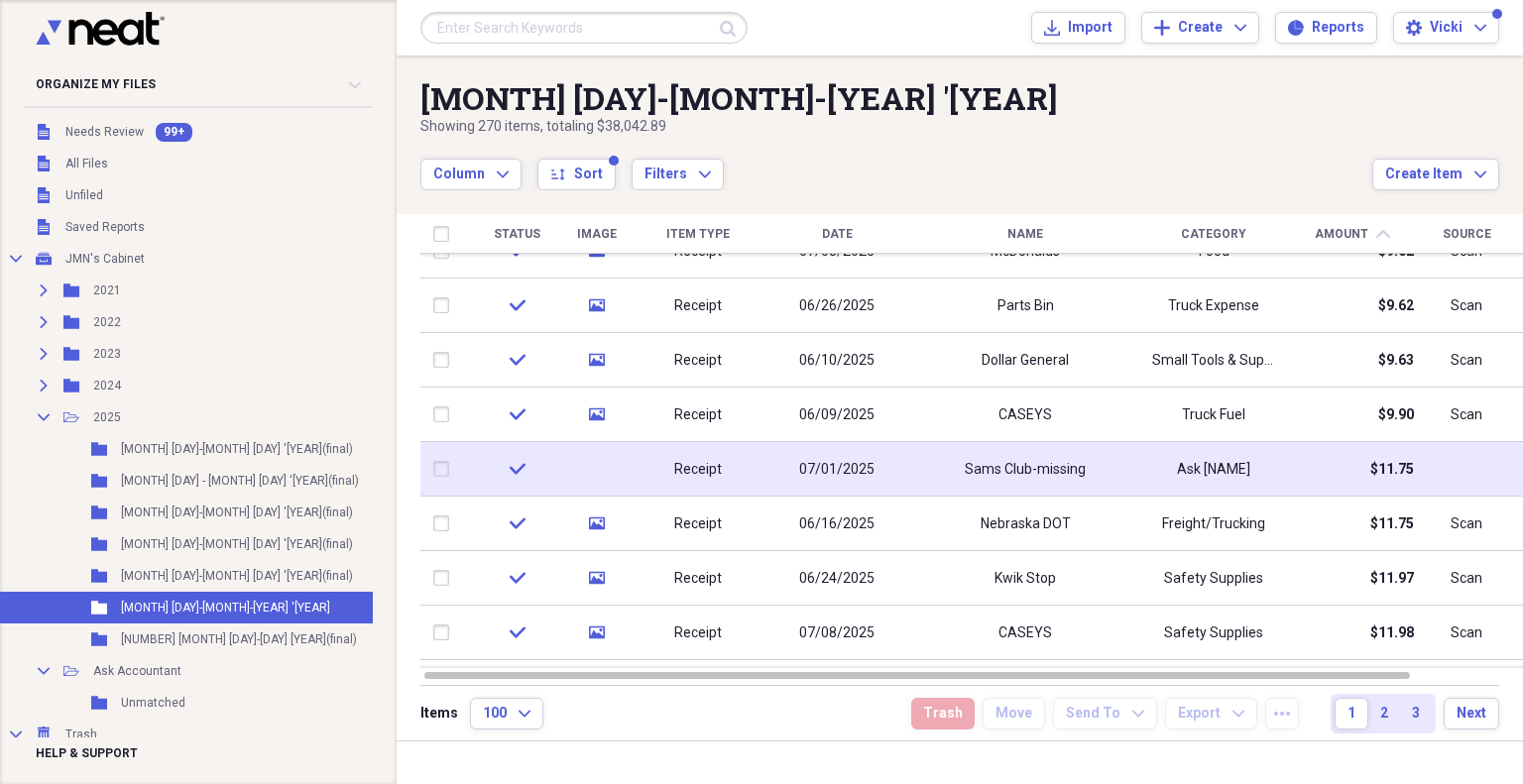 click on "Sams Club-missing" at bounding box center (1025, 469) 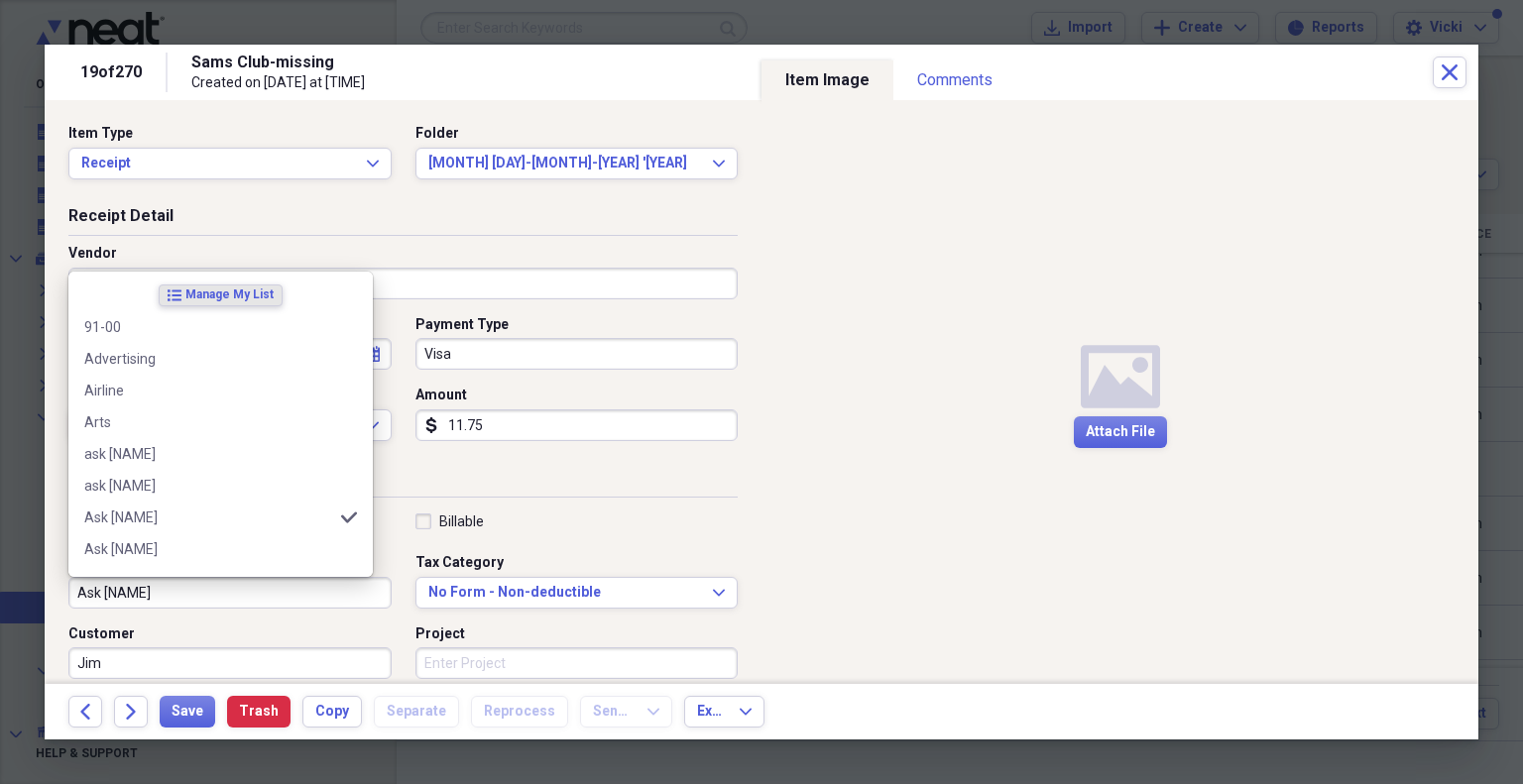 click on "Ask [NAME]" at bounding box center (230, 593) 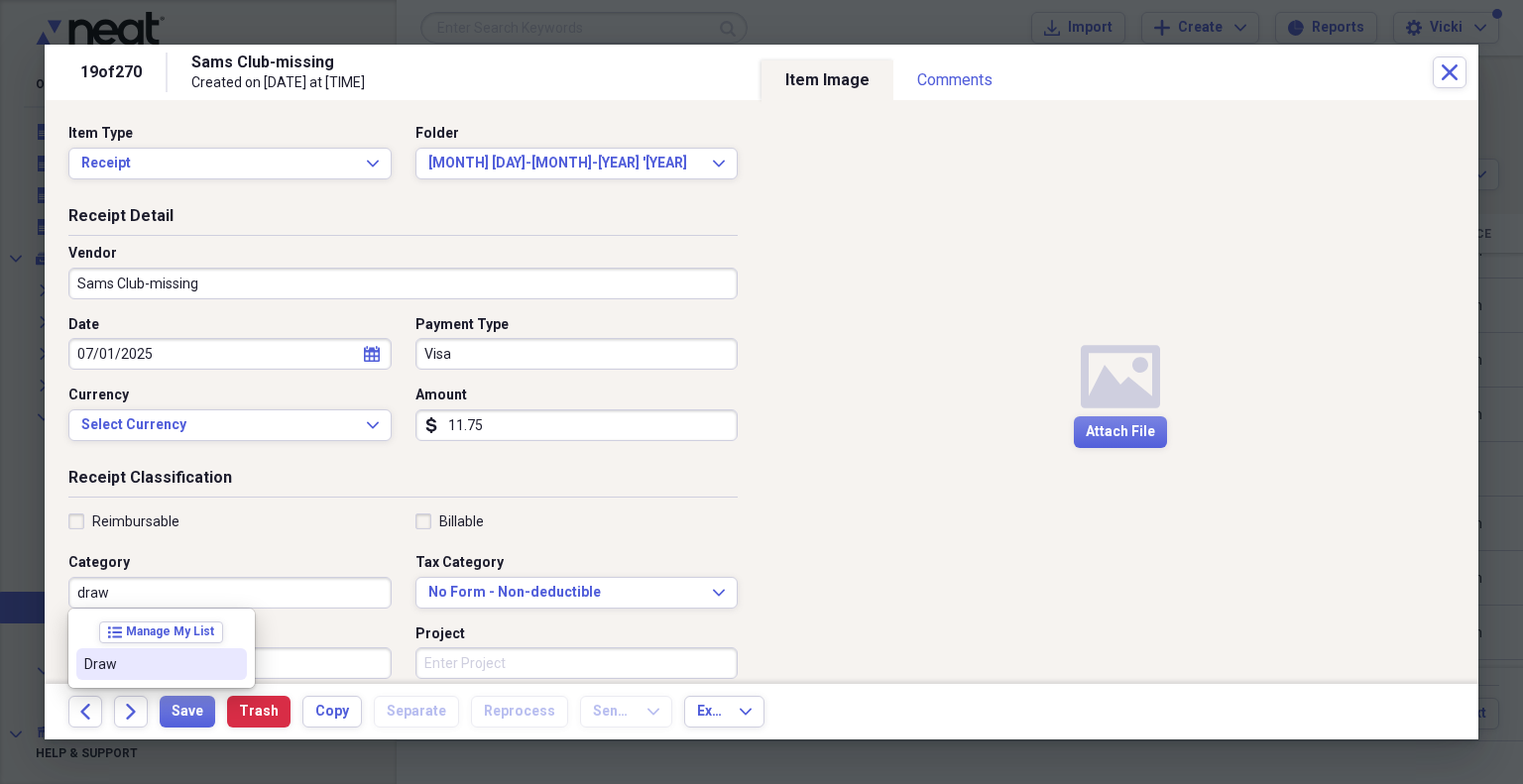 click on "Draw" at bounding box center [150, 664] 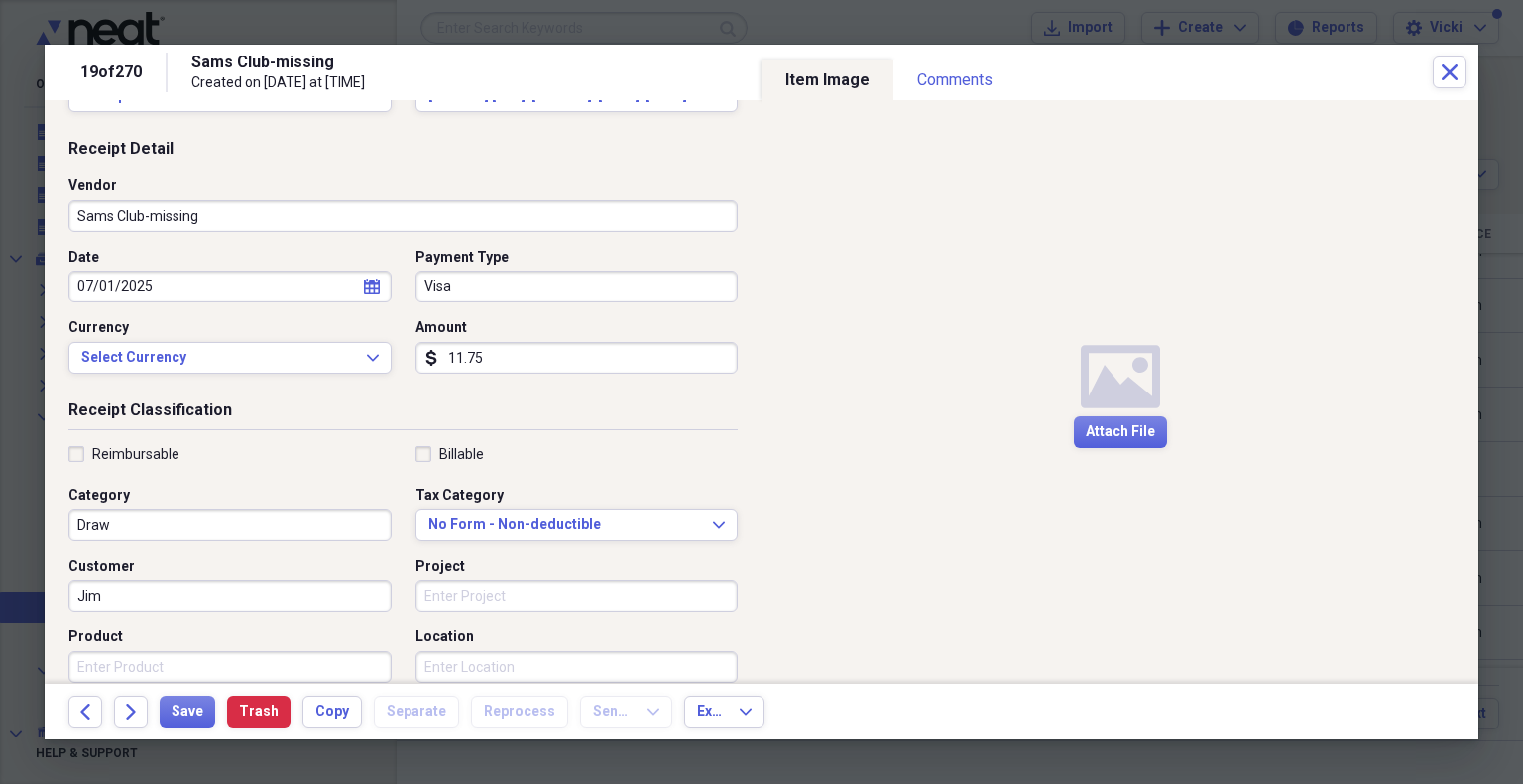 scroll, scrollTop: 99, scrollLeft: 0, axis: vertical 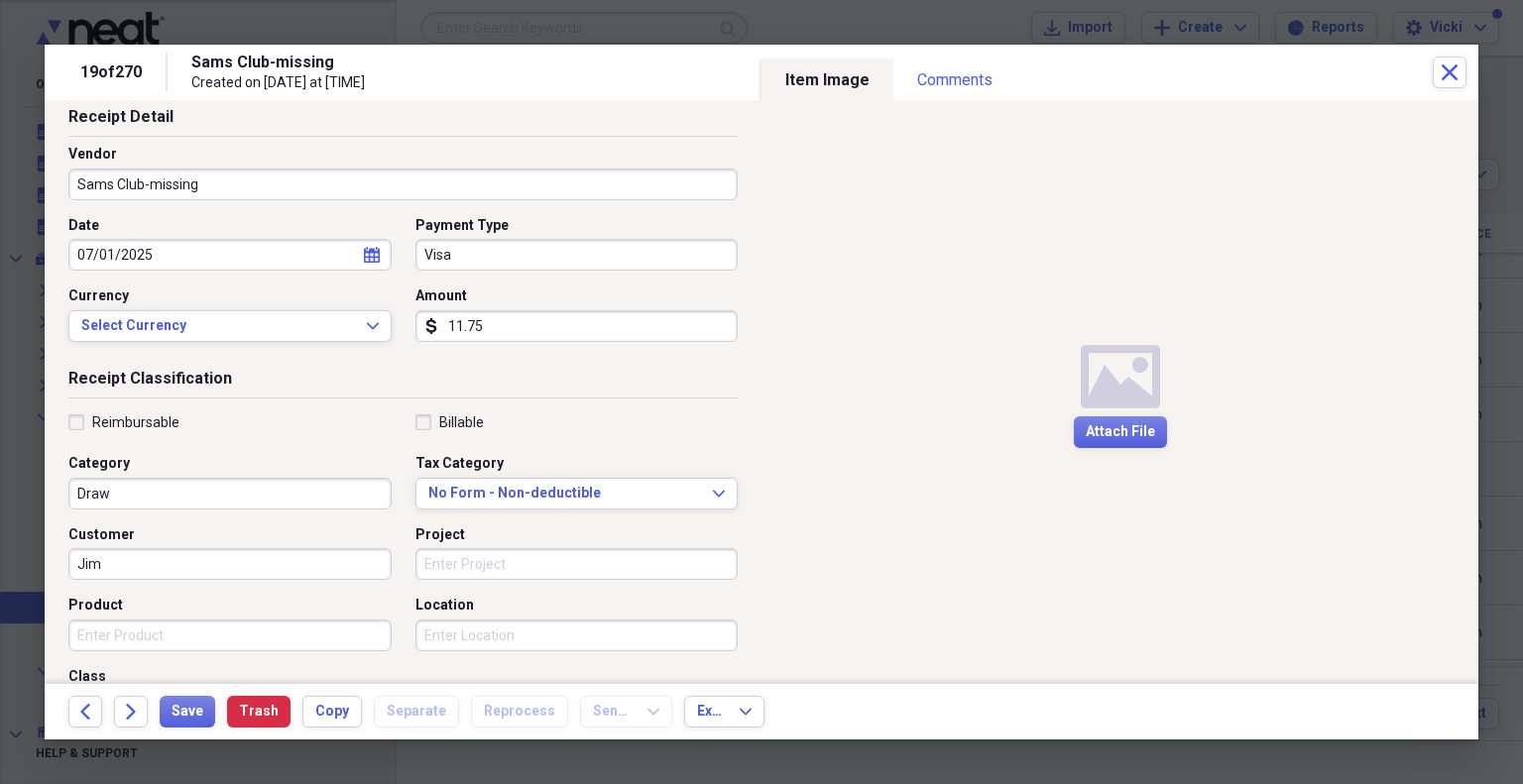 click on "Project" at bounding box center [577, 564] 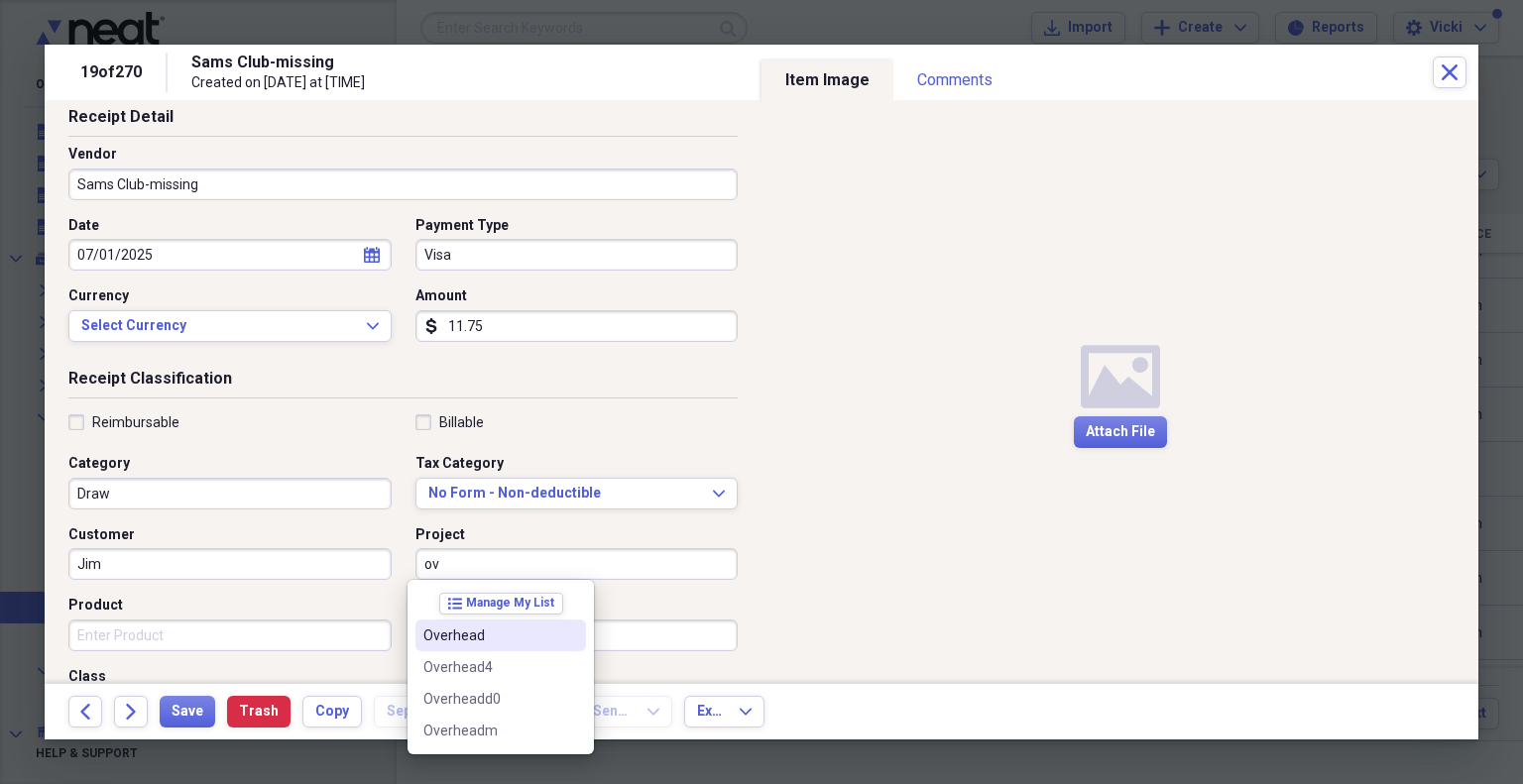 click on "Overhead" at bounding box center [489, 635] 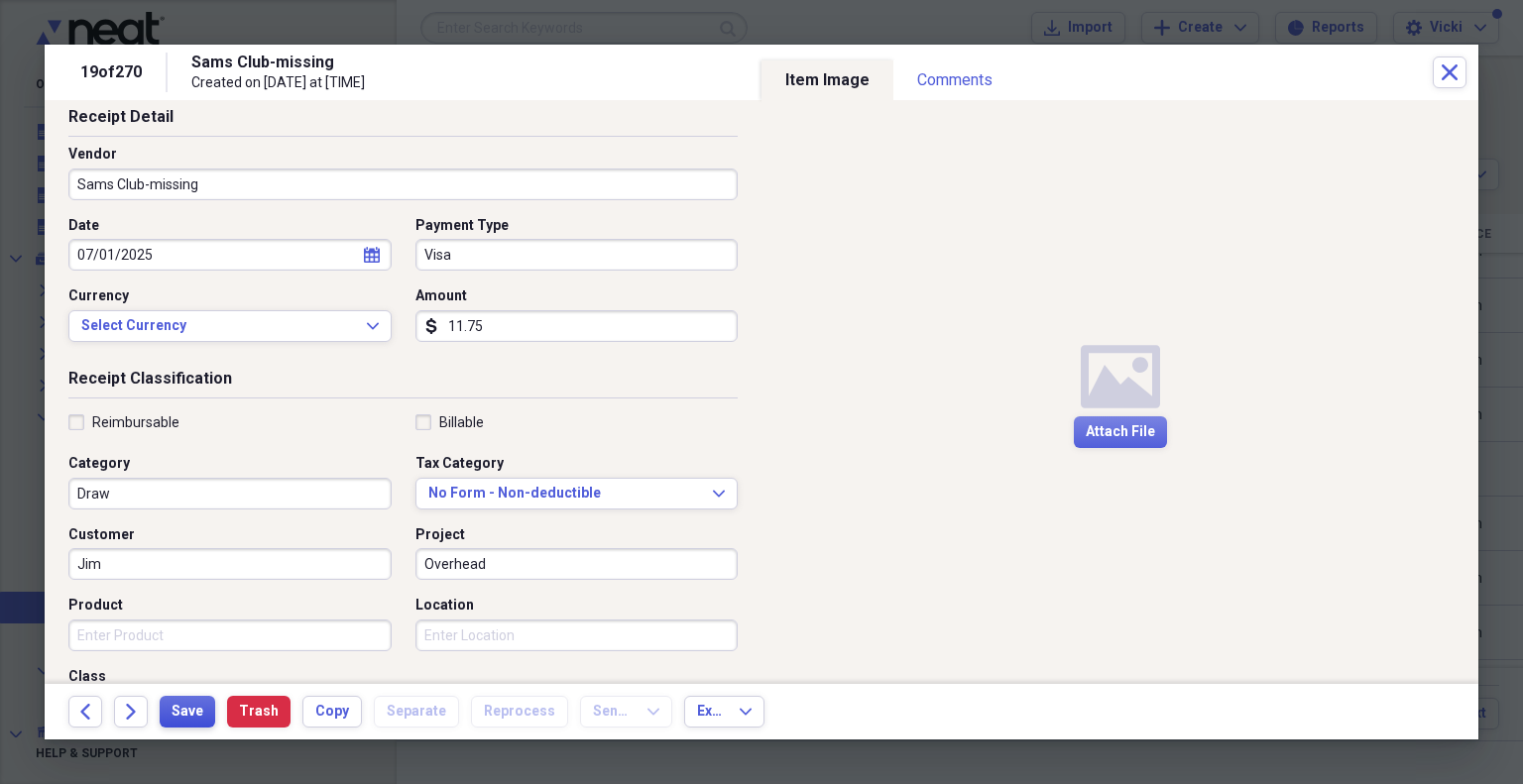 click on "Save" at bounding box center (187, 712) 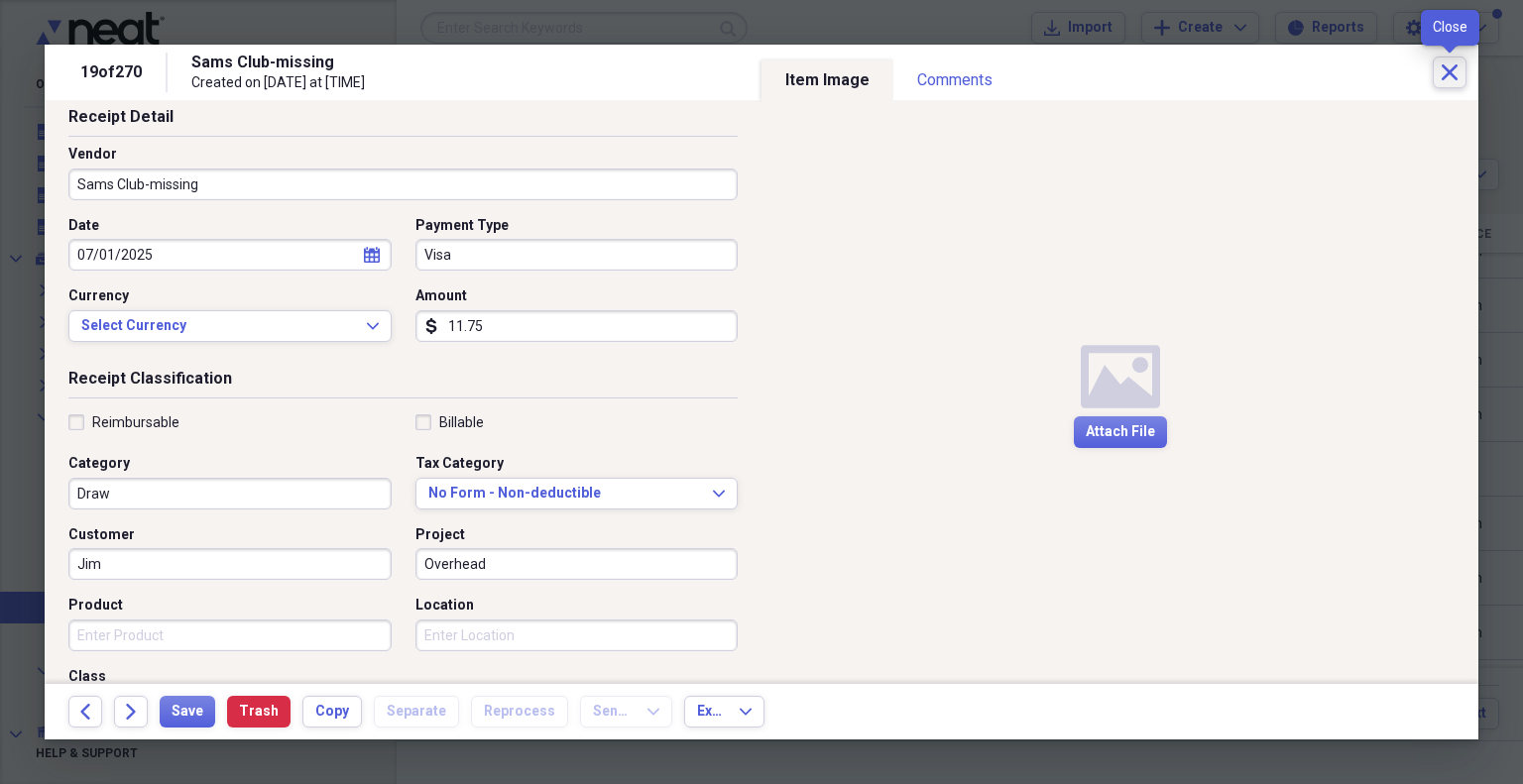 click on "Close" 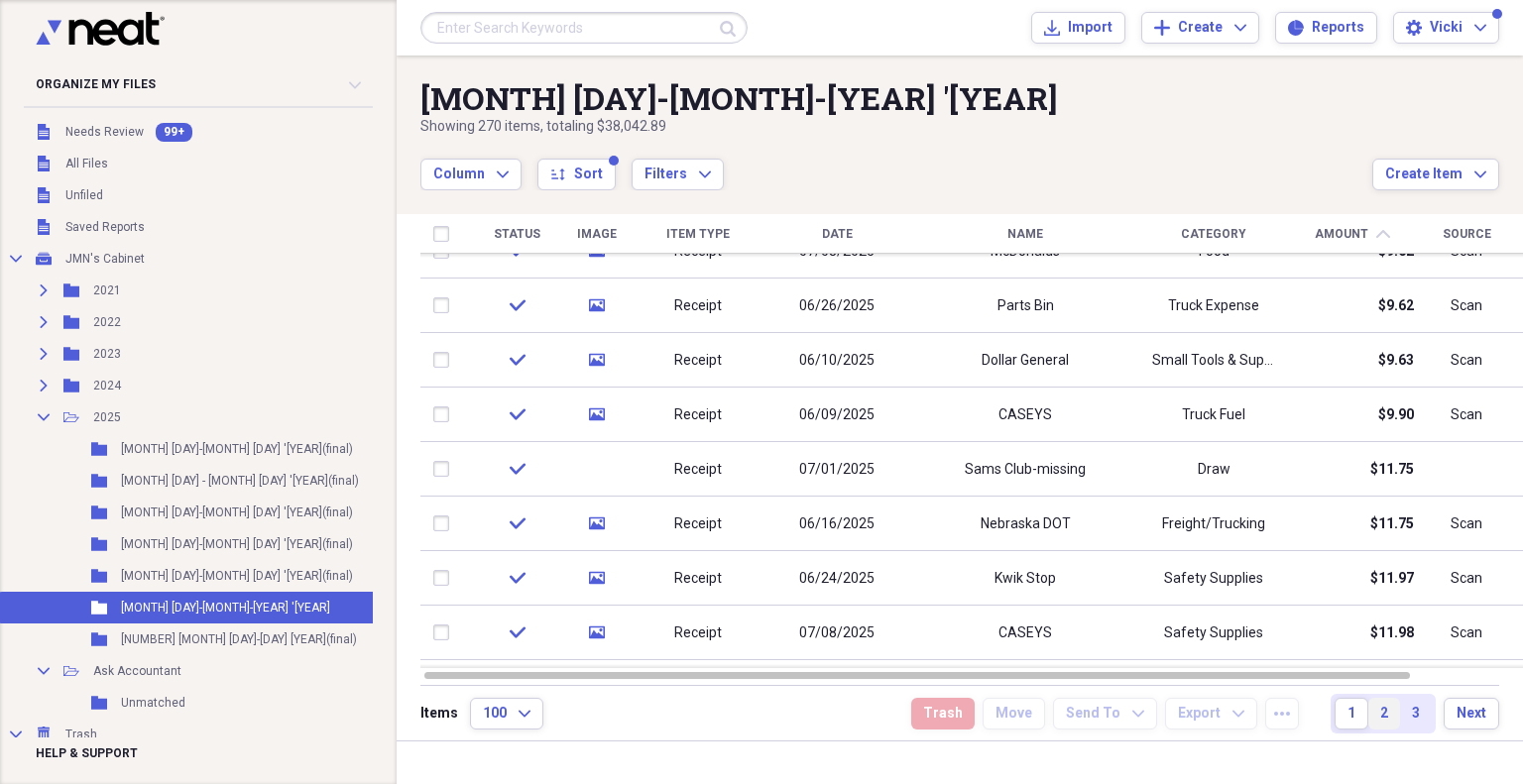 click on "2" at bounding box center [1384, 714] 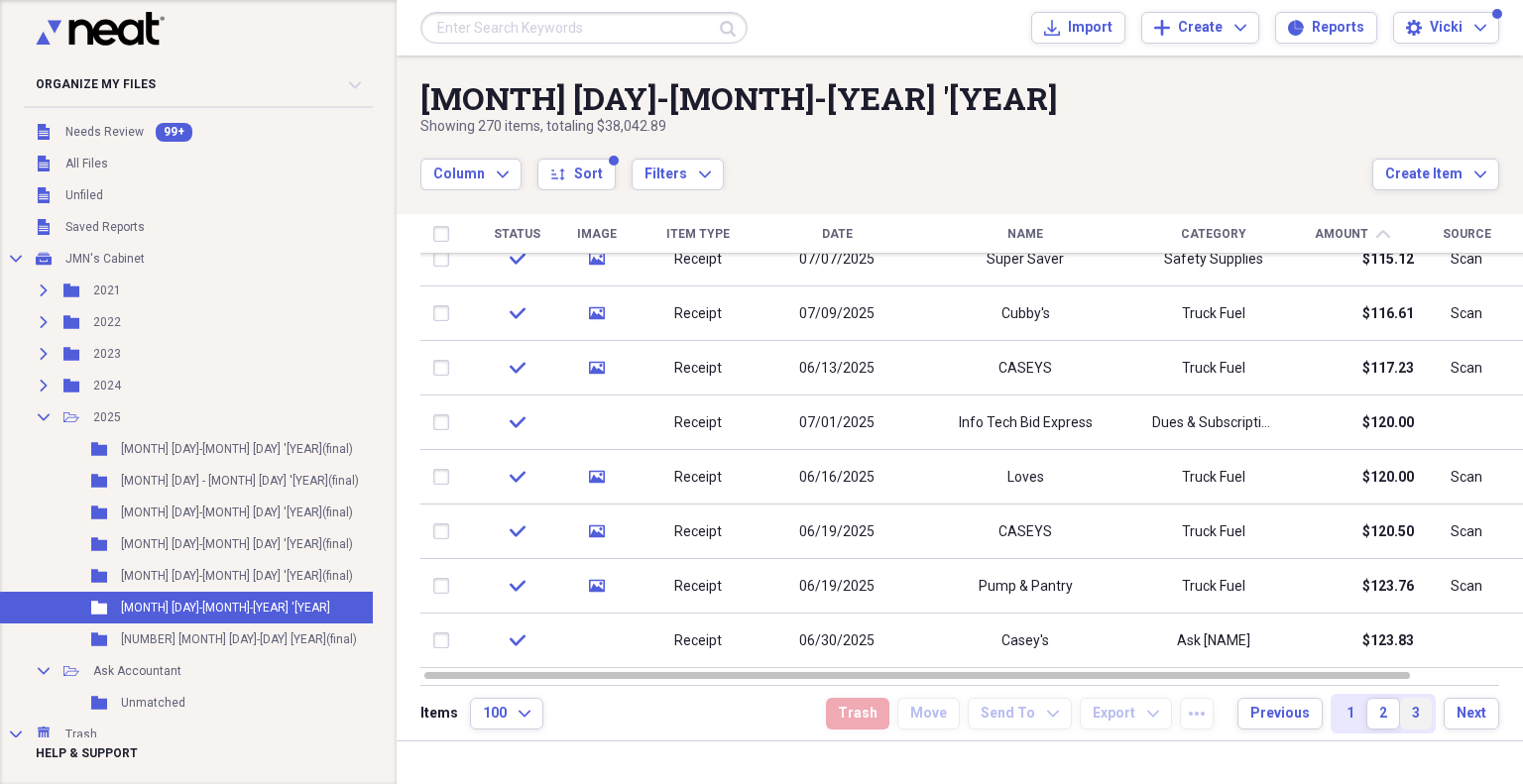click on "3" at bounding box center [1416, 714] 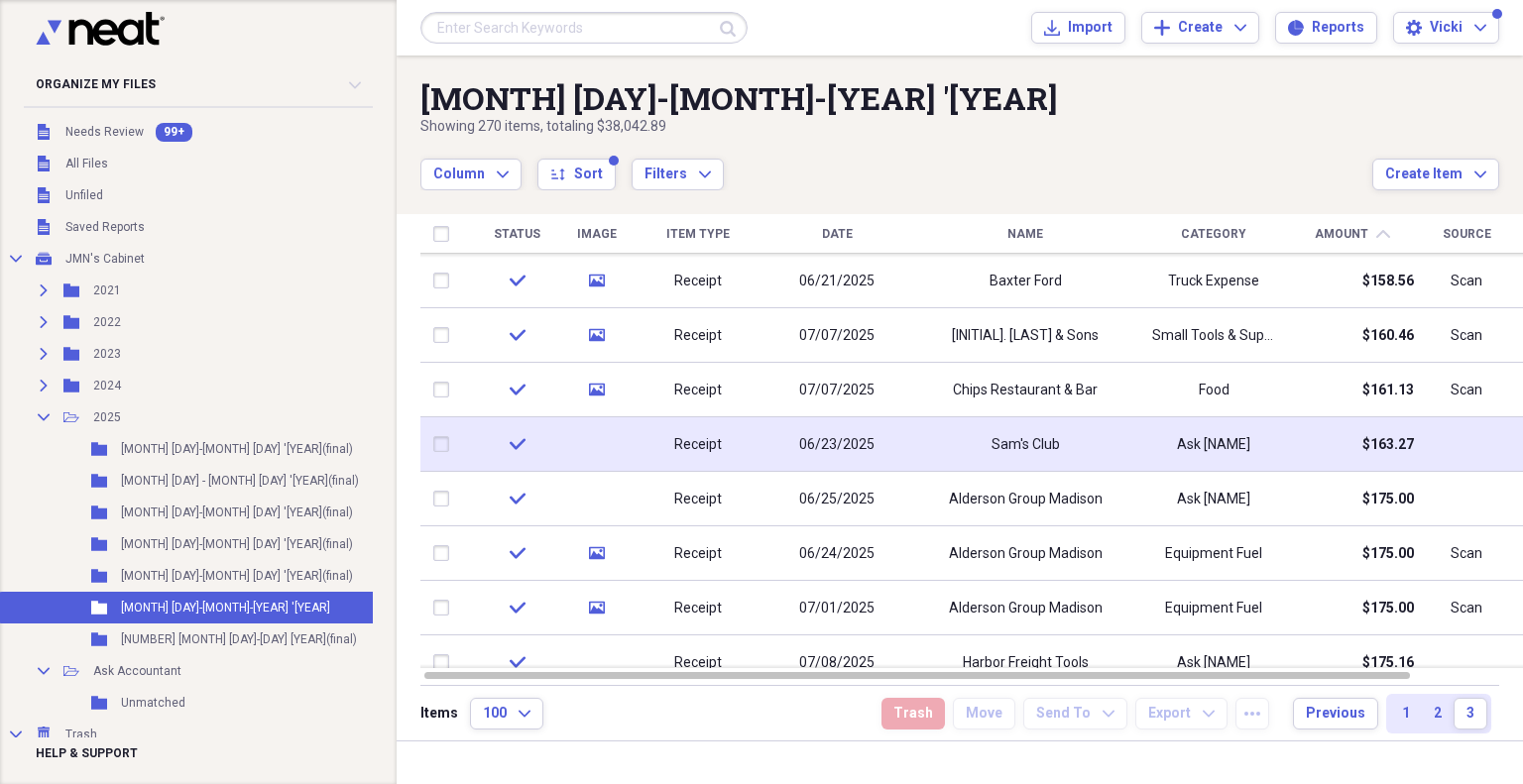 click on "Sam's Club" at bounding box center [1025, 444] 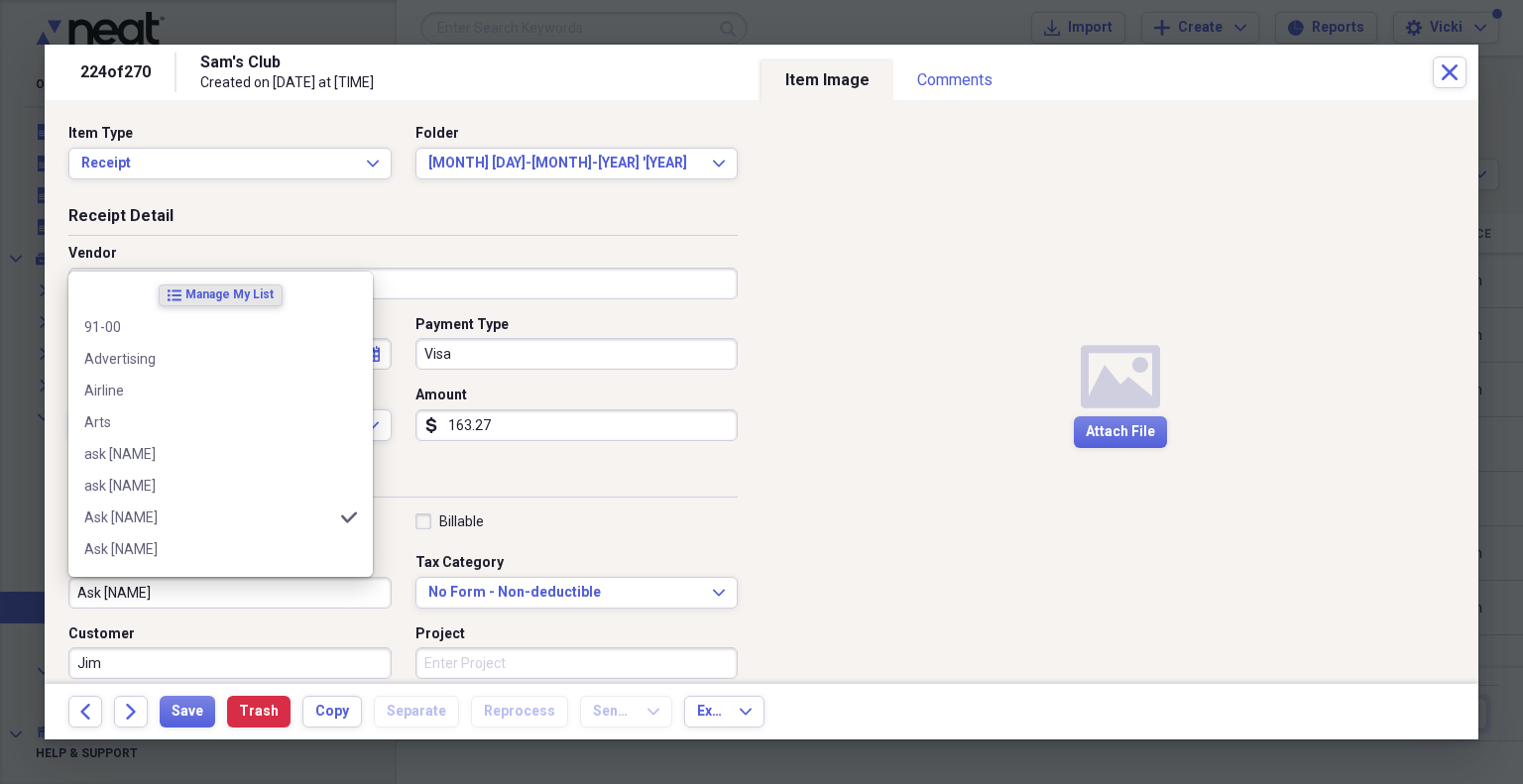 click on "Ask [NAME]" at bounding box center [230, 593] 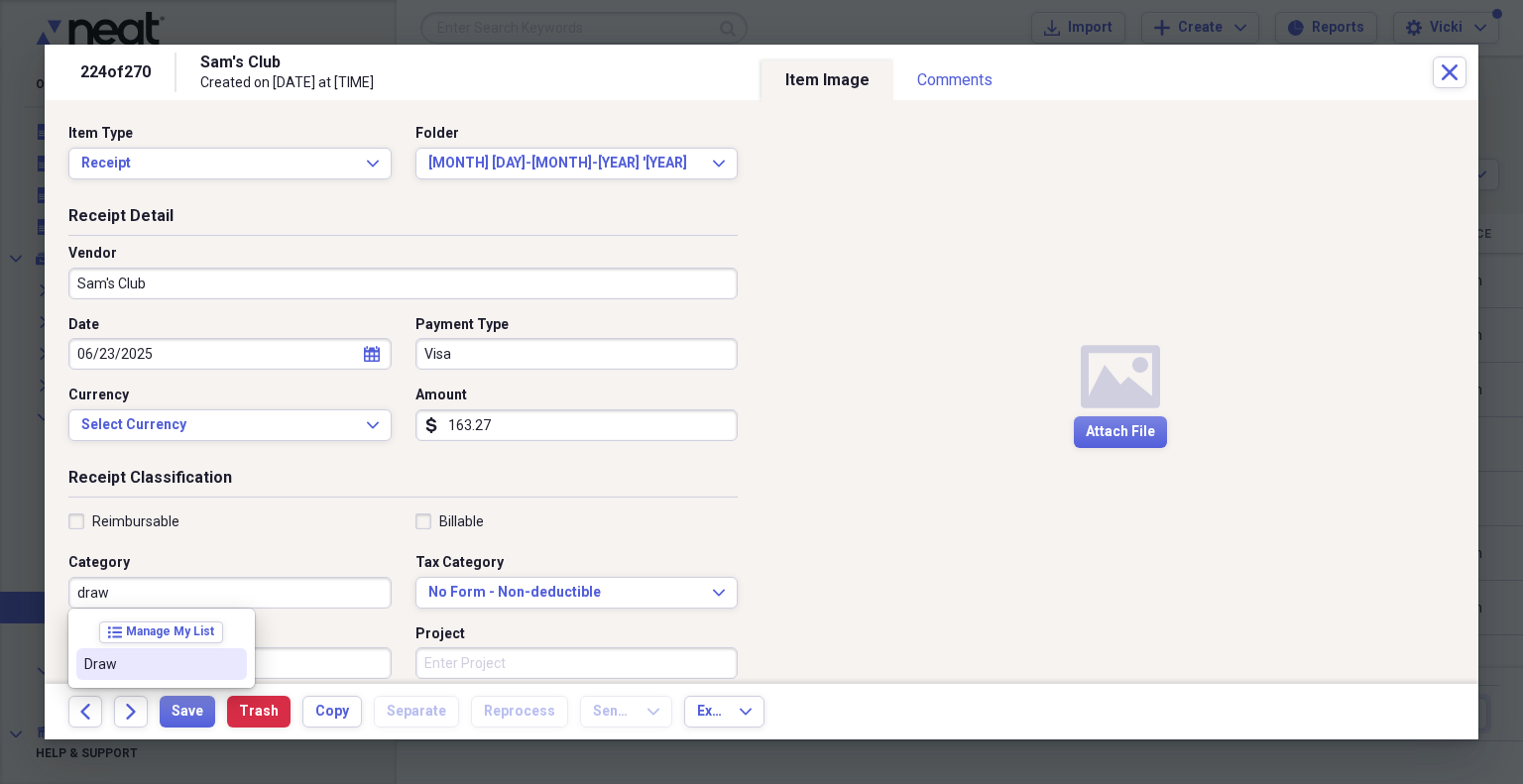 click on "Draw" at bounding box center [150, 664] 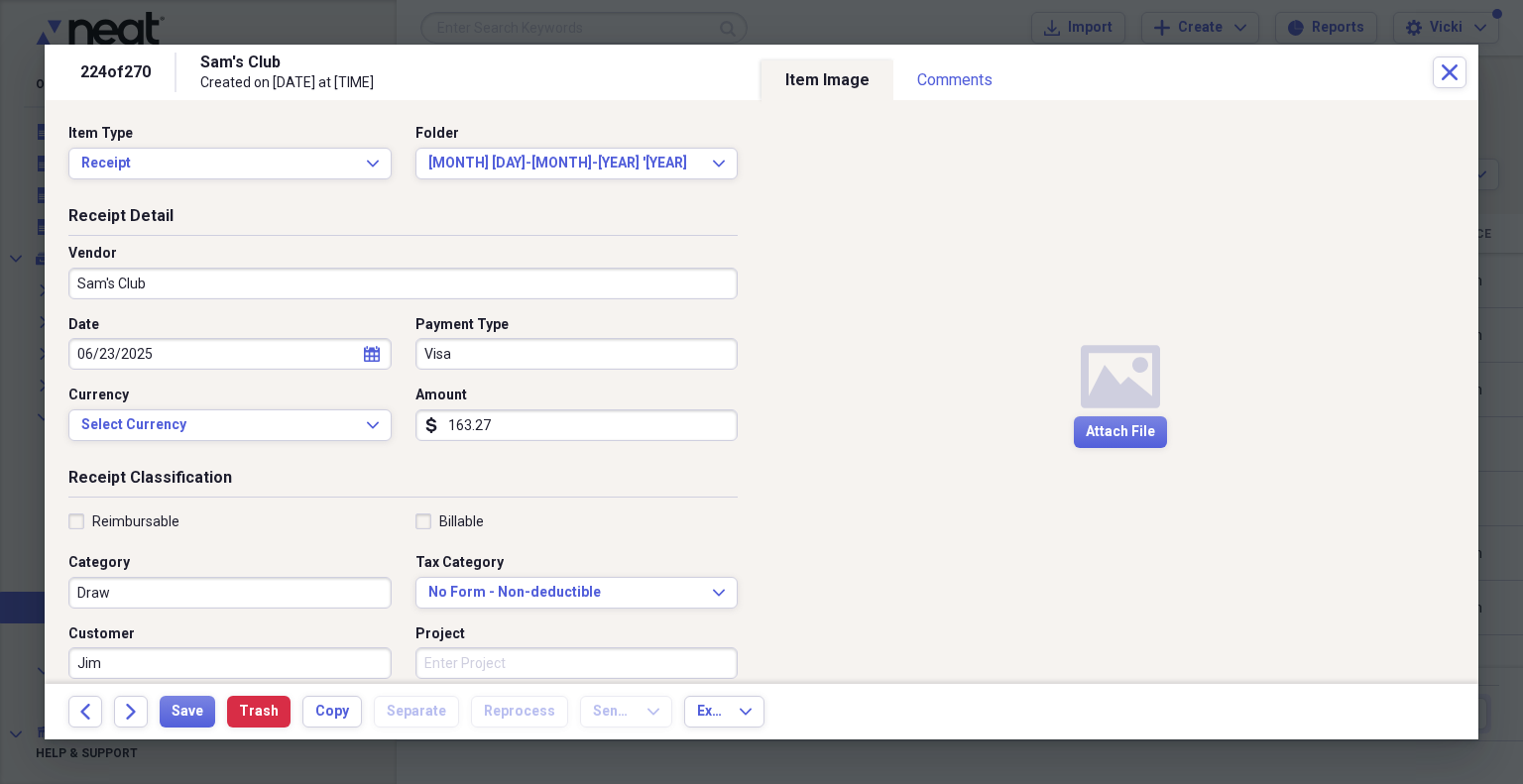 click on "Project" at bounding box center (577, 663) 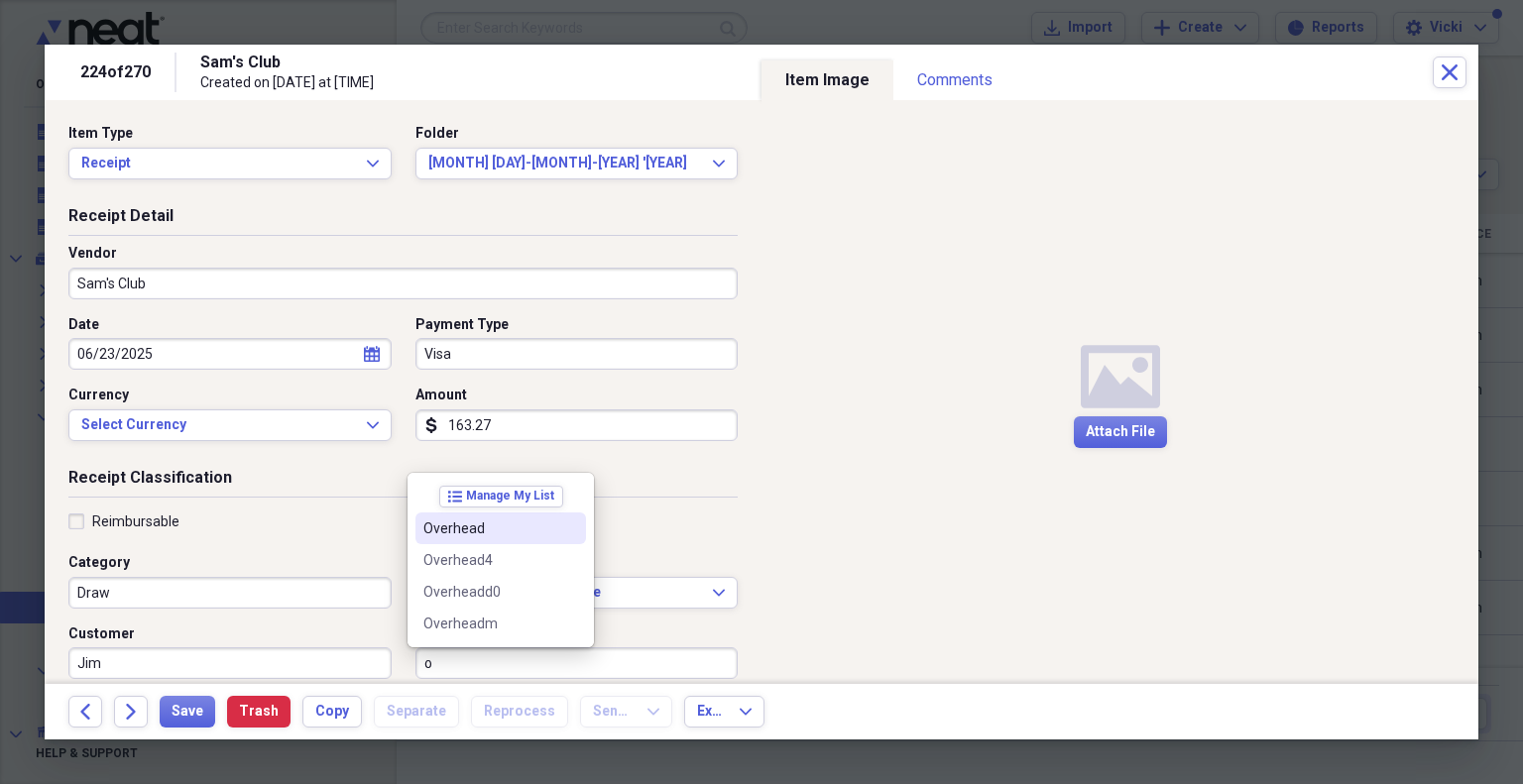click on "Overhead" at bounding box center (489, 528) 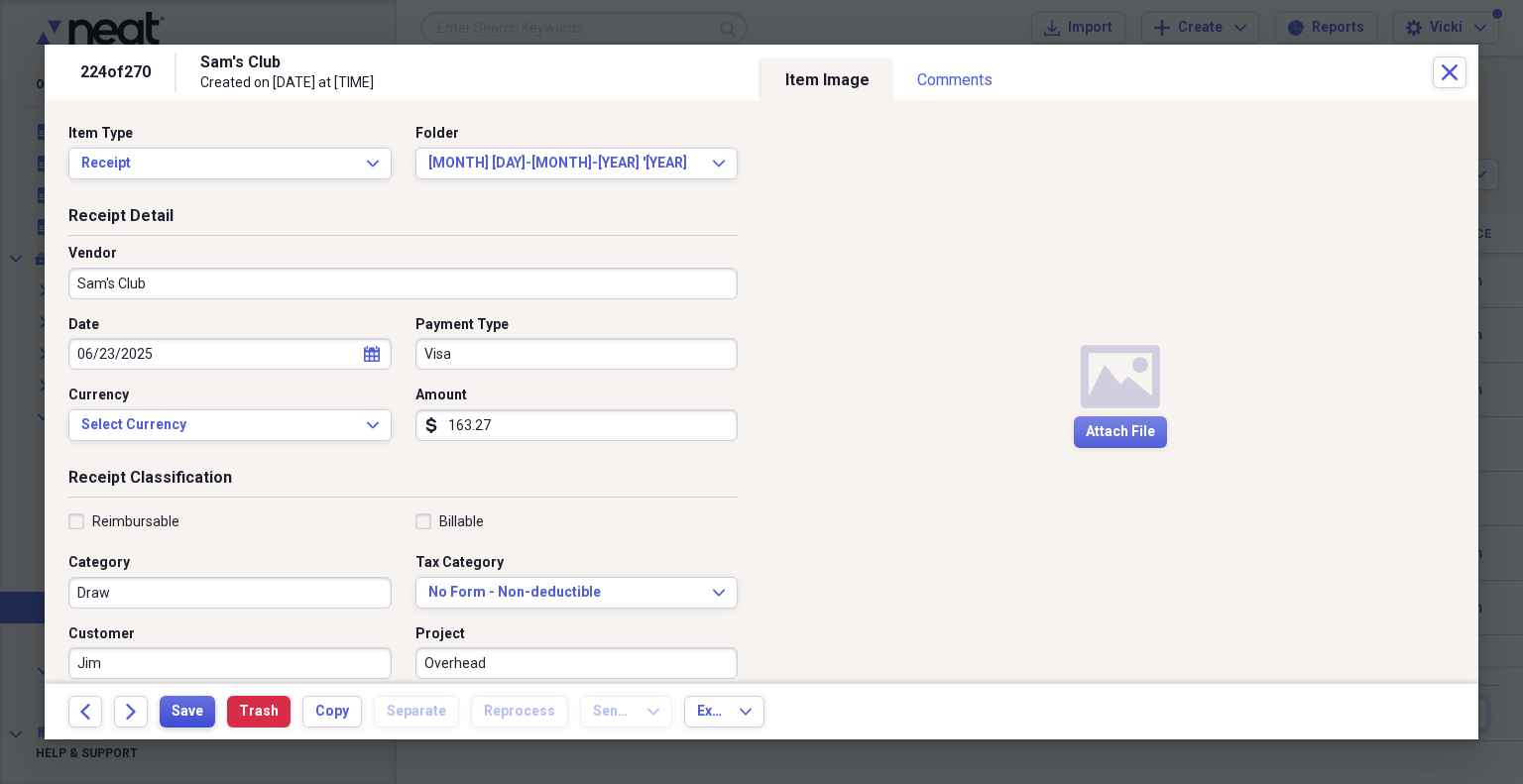 click on "Save" at bounding box center (187, 712) 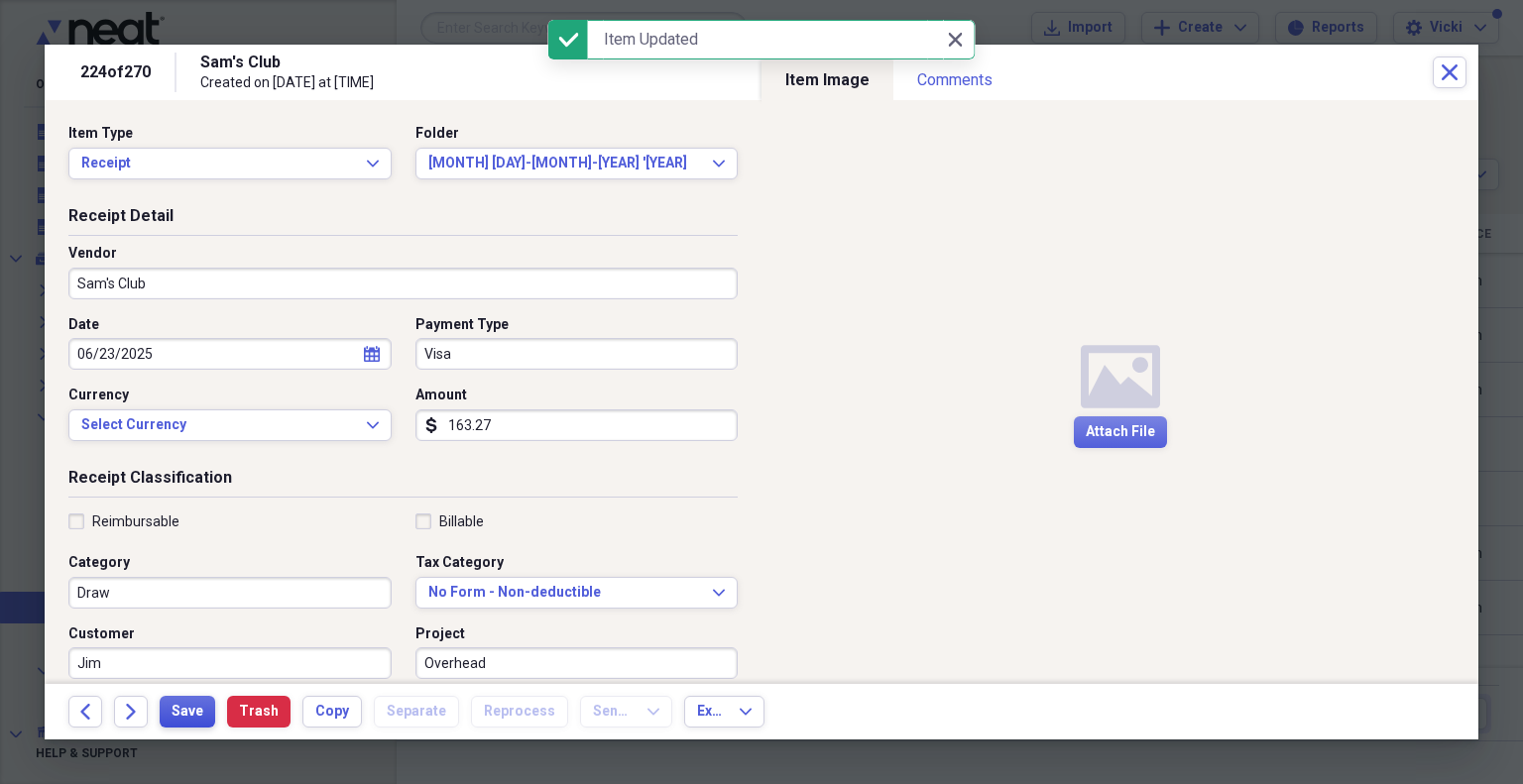click on "Save" at bounding box center (187, 712) 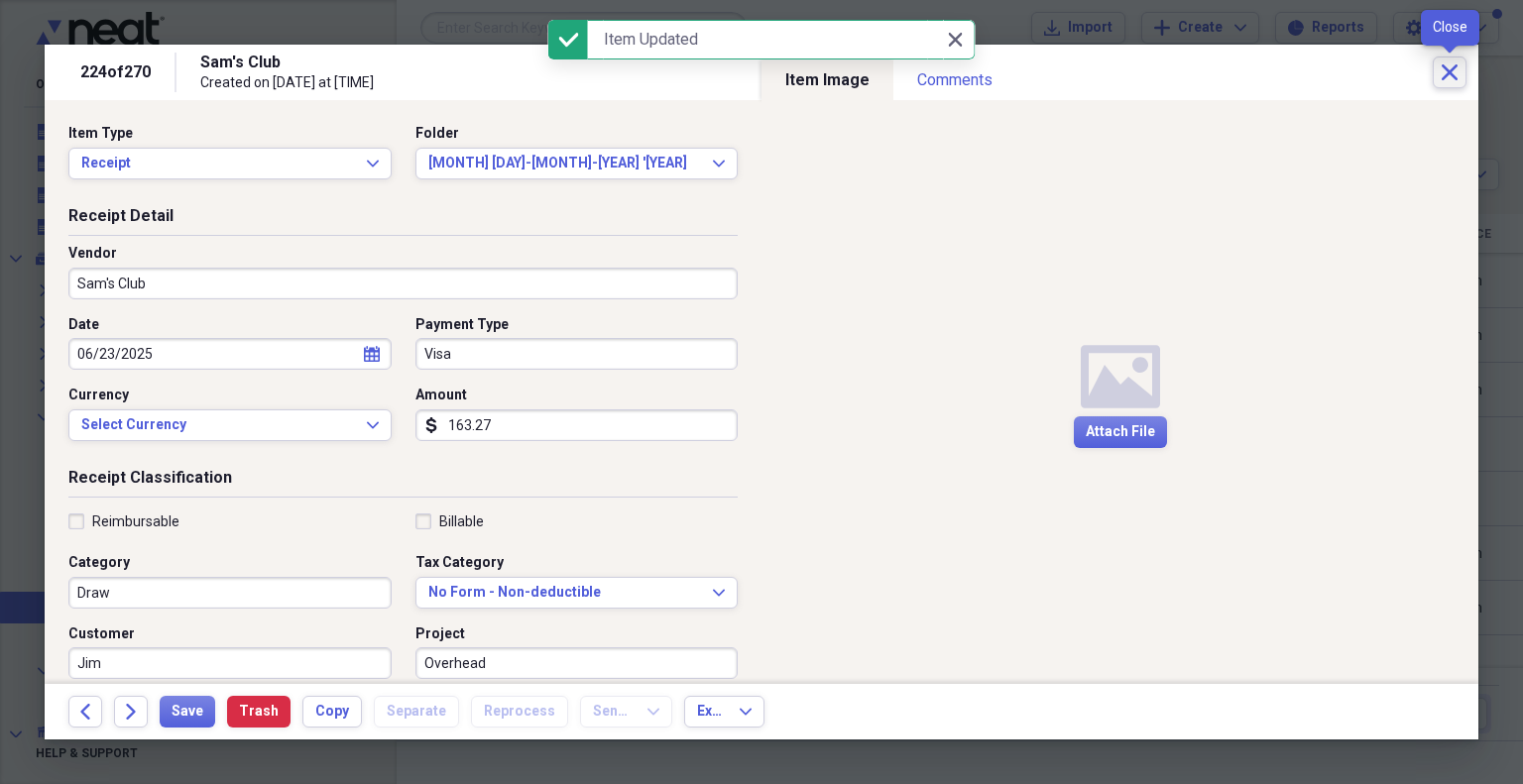 click 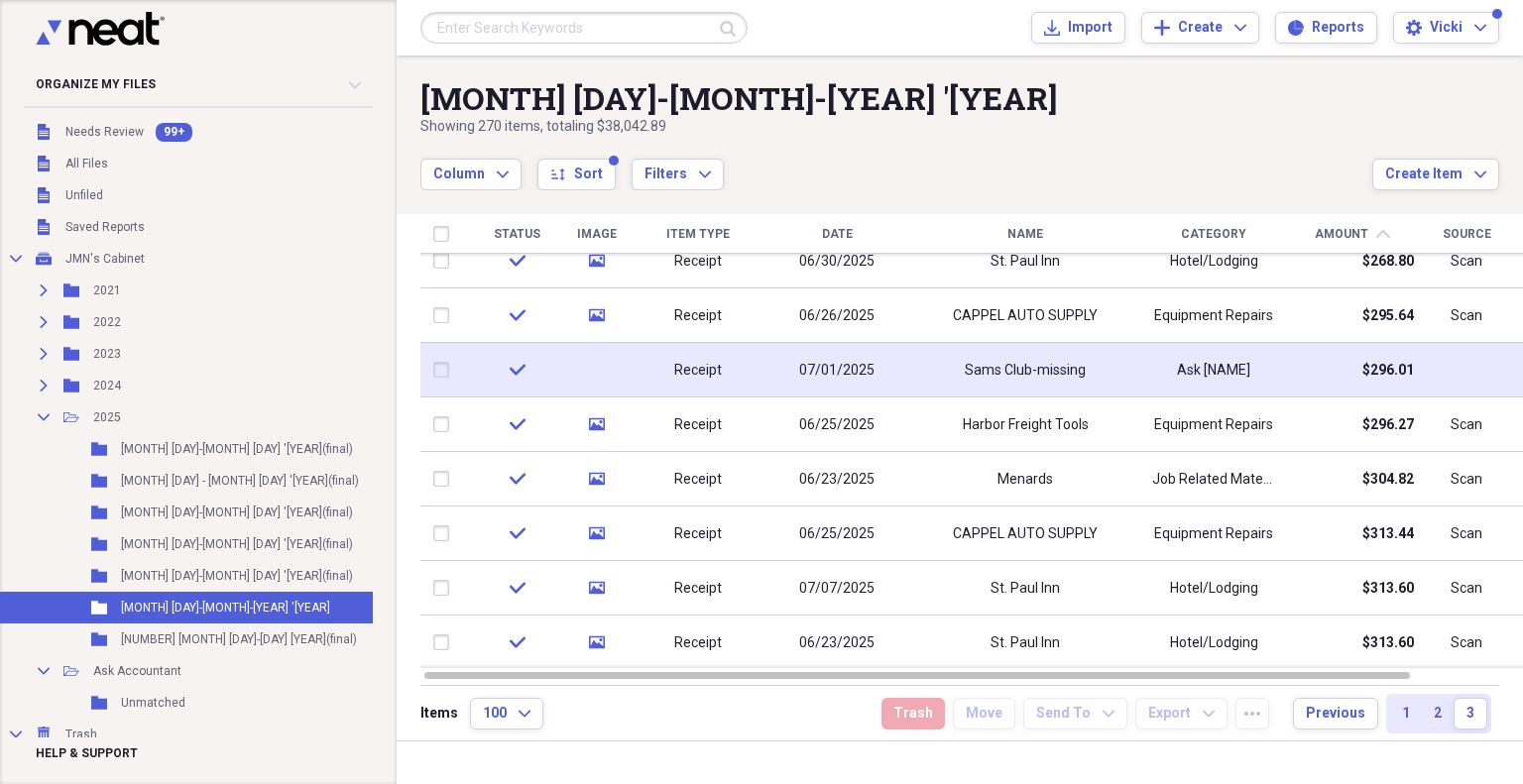 click on "Sams Club-missing" at bounding box center (1025, 370) 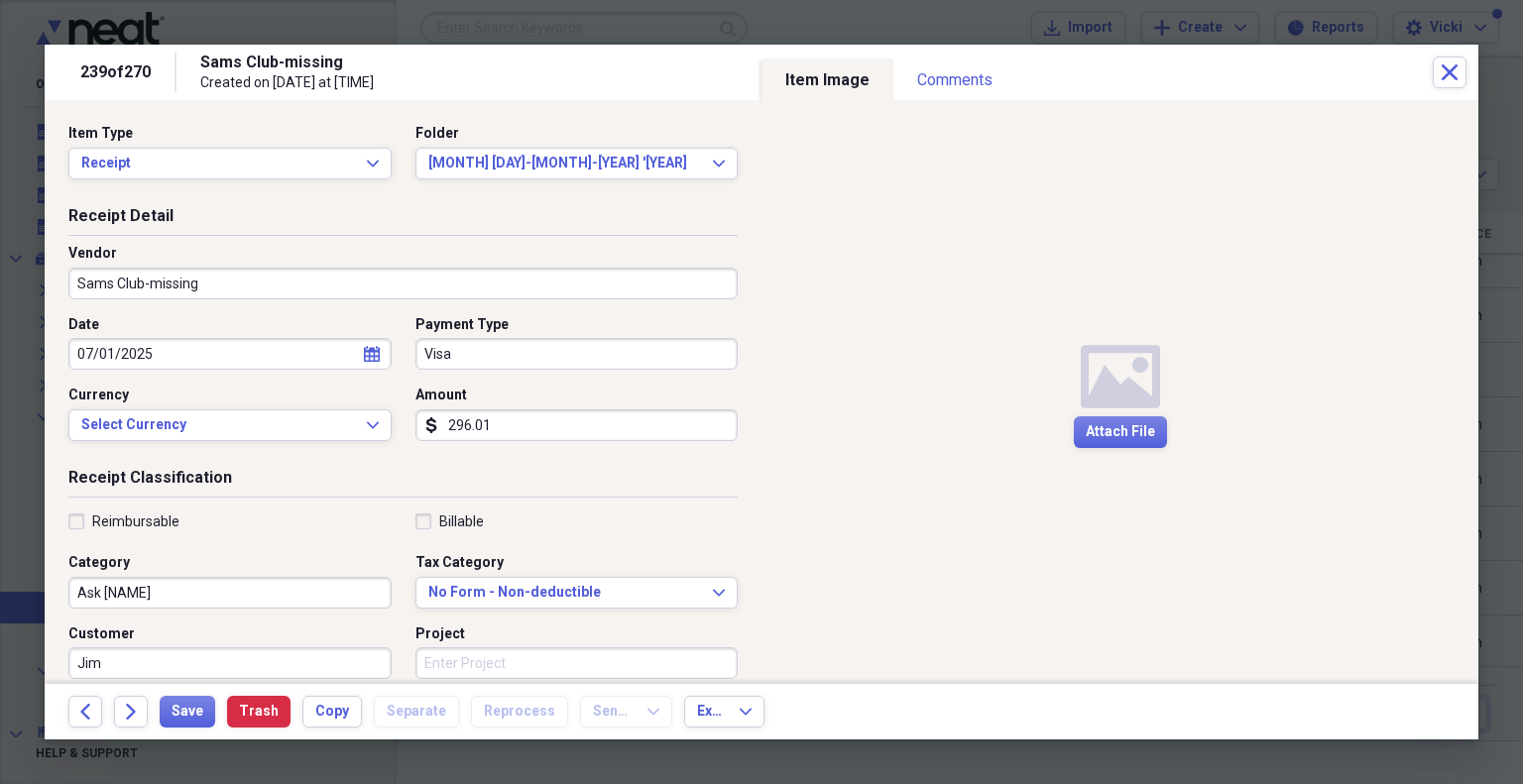 click on "Ask [NAME]" at bounding box center (230, 593) 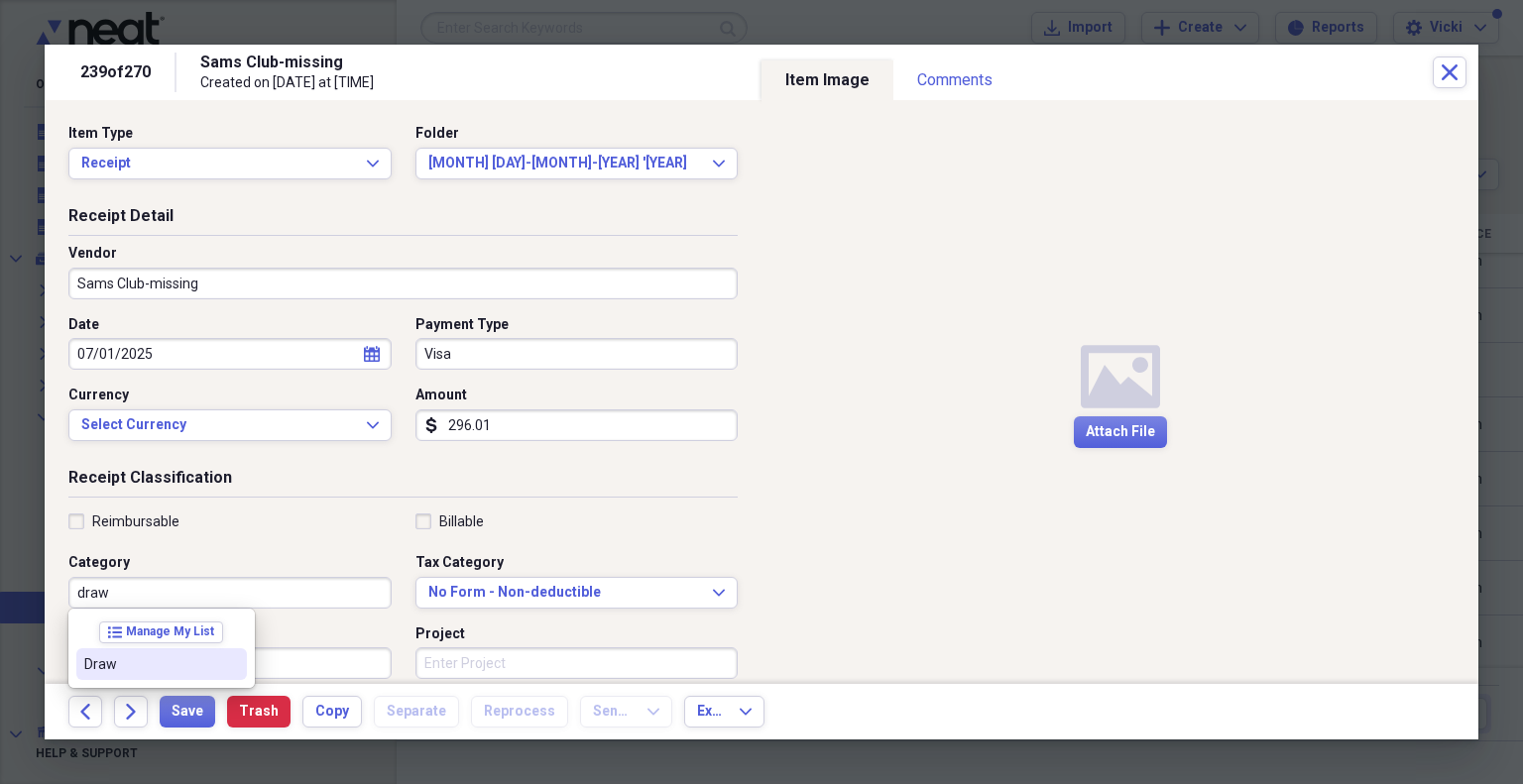 click on "Draw" at bounding box center (150, 664) 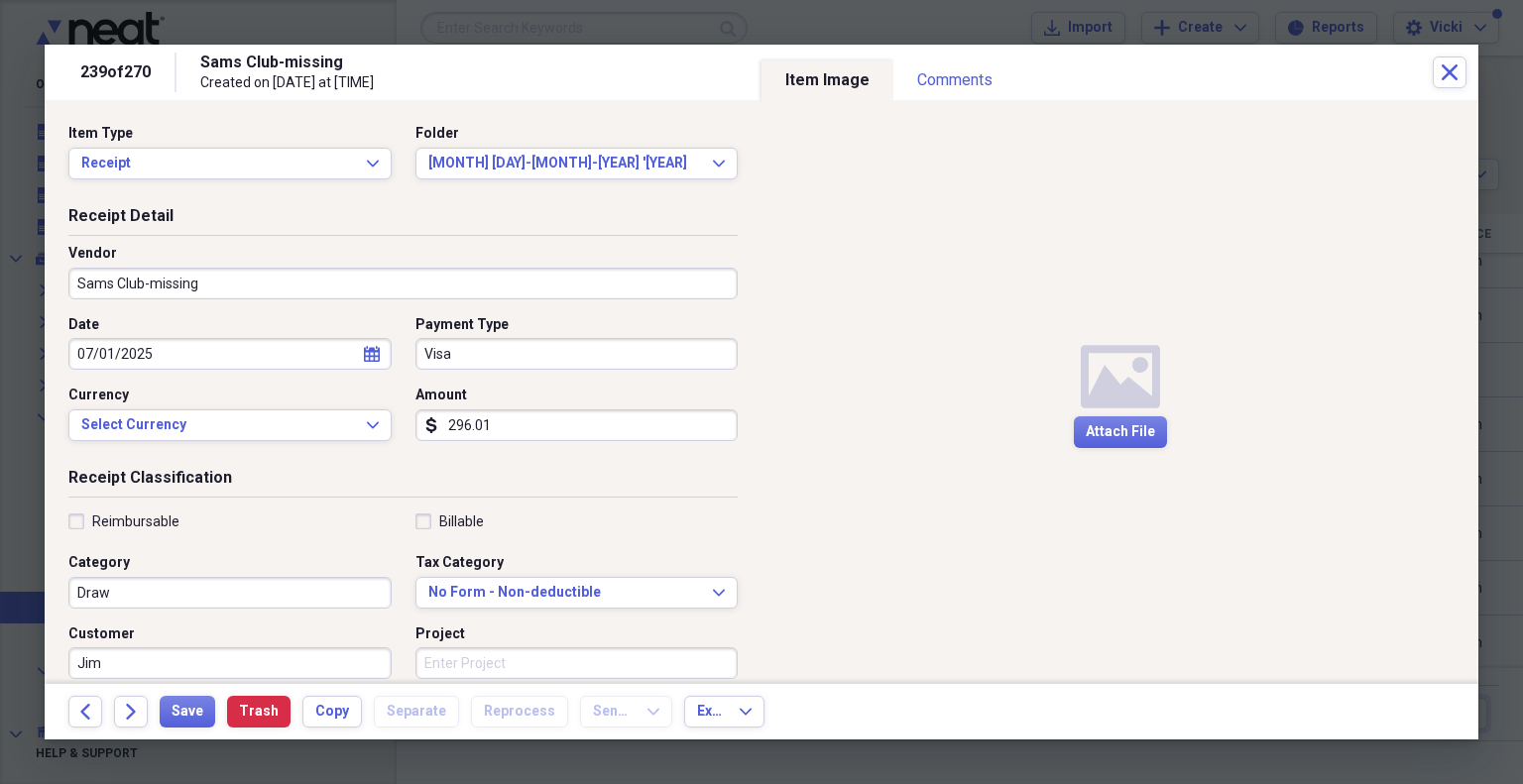 click on "Project" at bounding box center [577, 663] 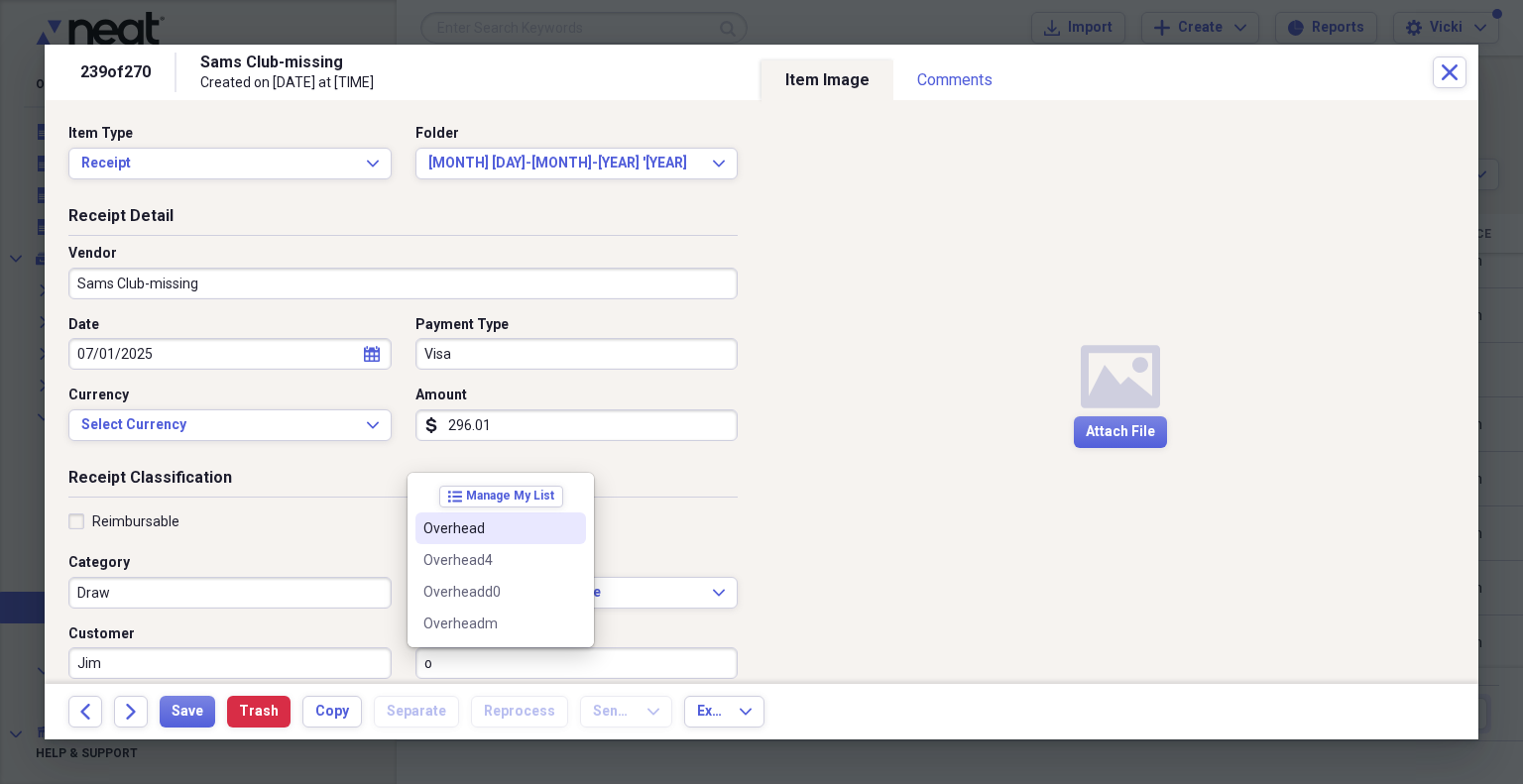 click on "Overhead" at bounding box center [489, 528] 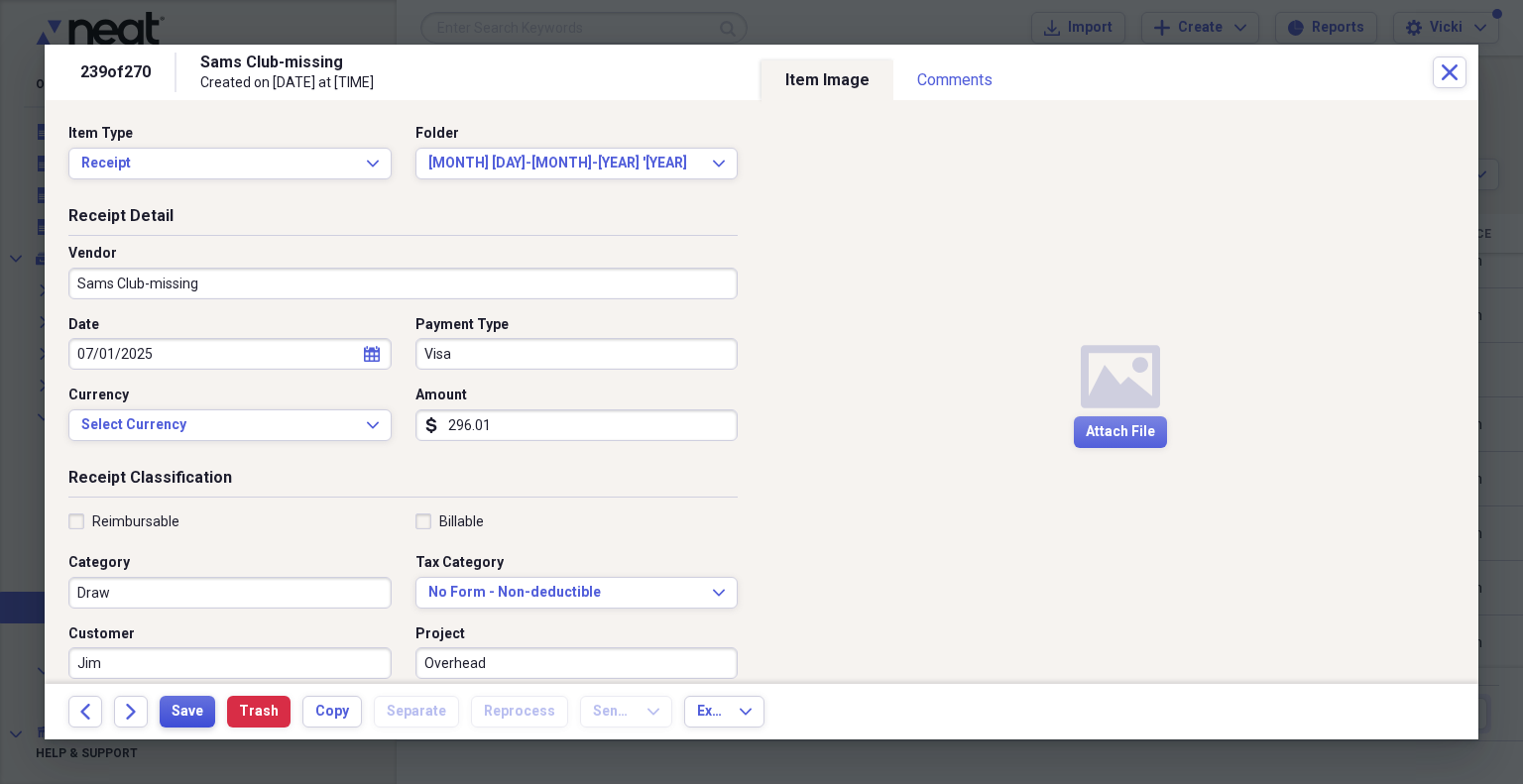 click on "Save" at bounding box center (187, 712) 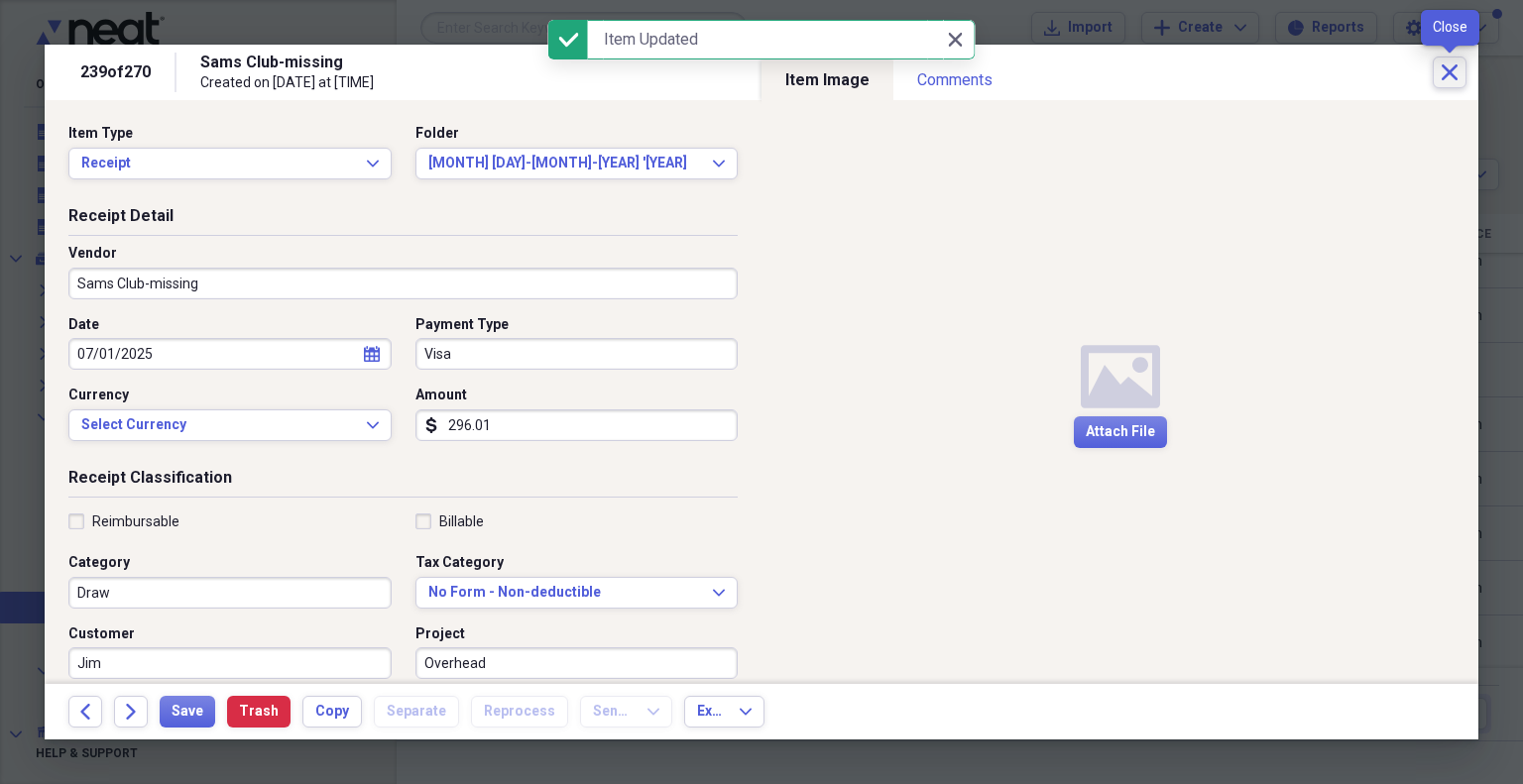 click 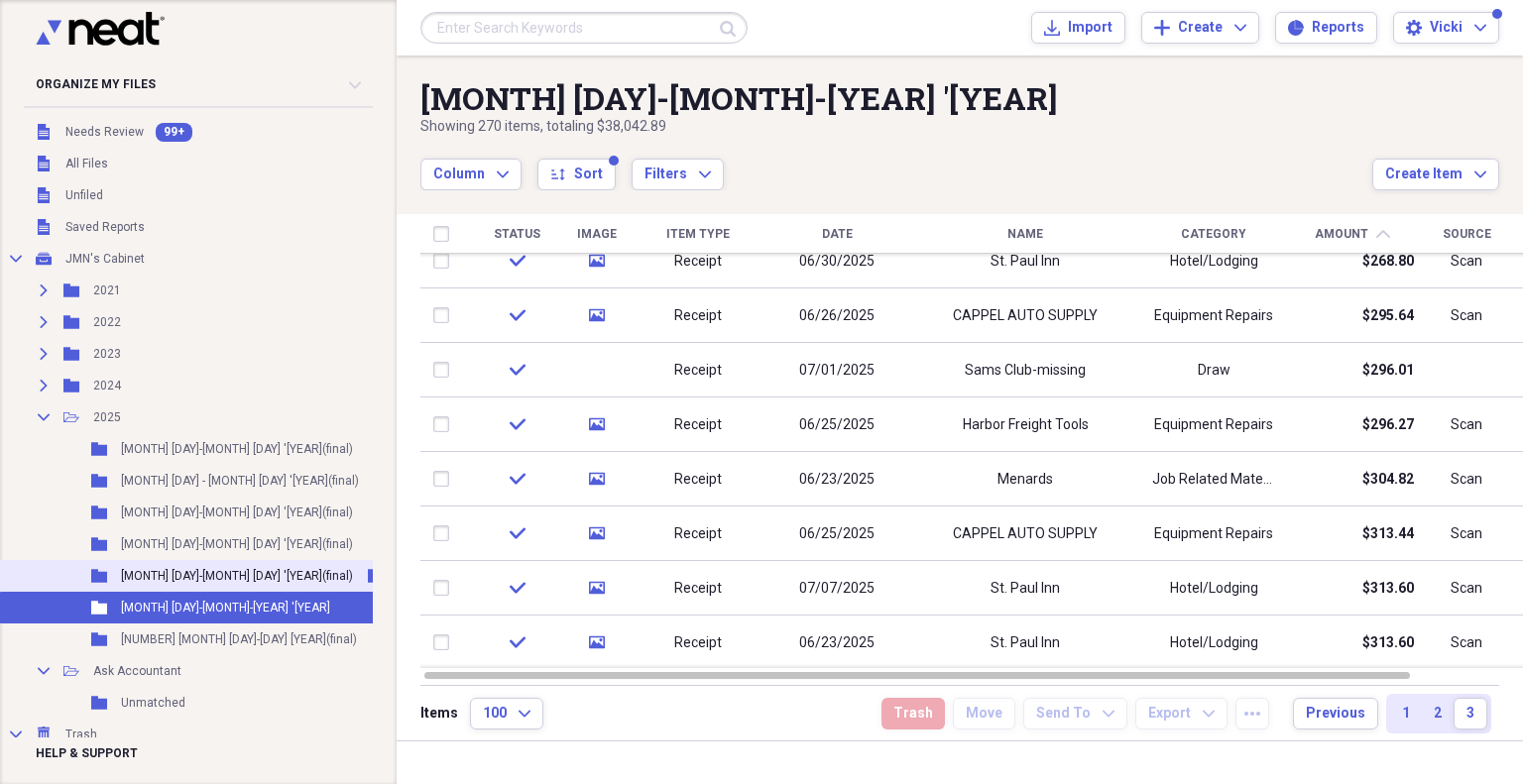 click on "[MONTH] [DAY]-[MONTH] [DAY] '[YEAR](final)" at bounding box center [237, 576] 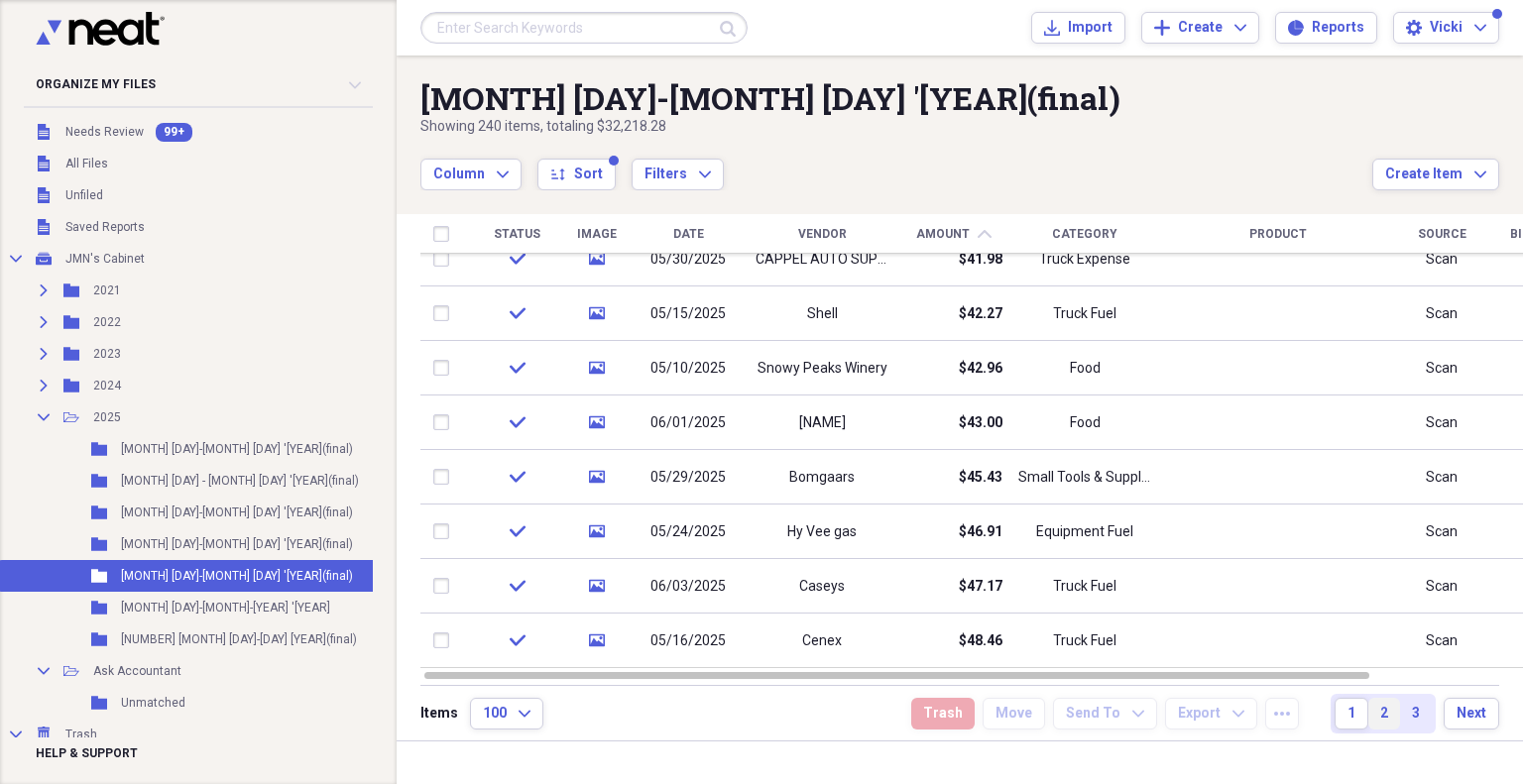 click on "2" at bounding box center [1384, 714] 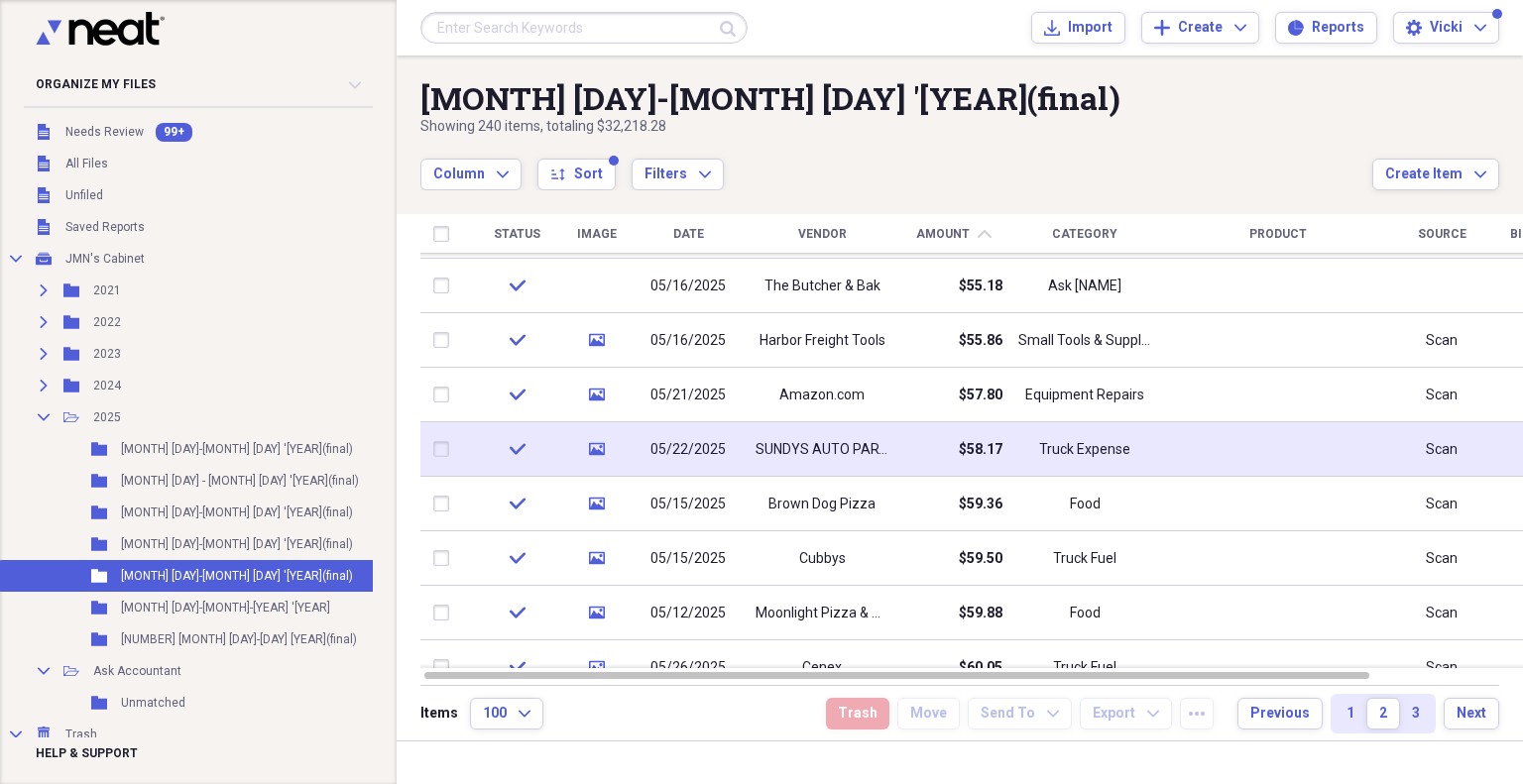 click on "$58.17" at bounding box center (953, 449) 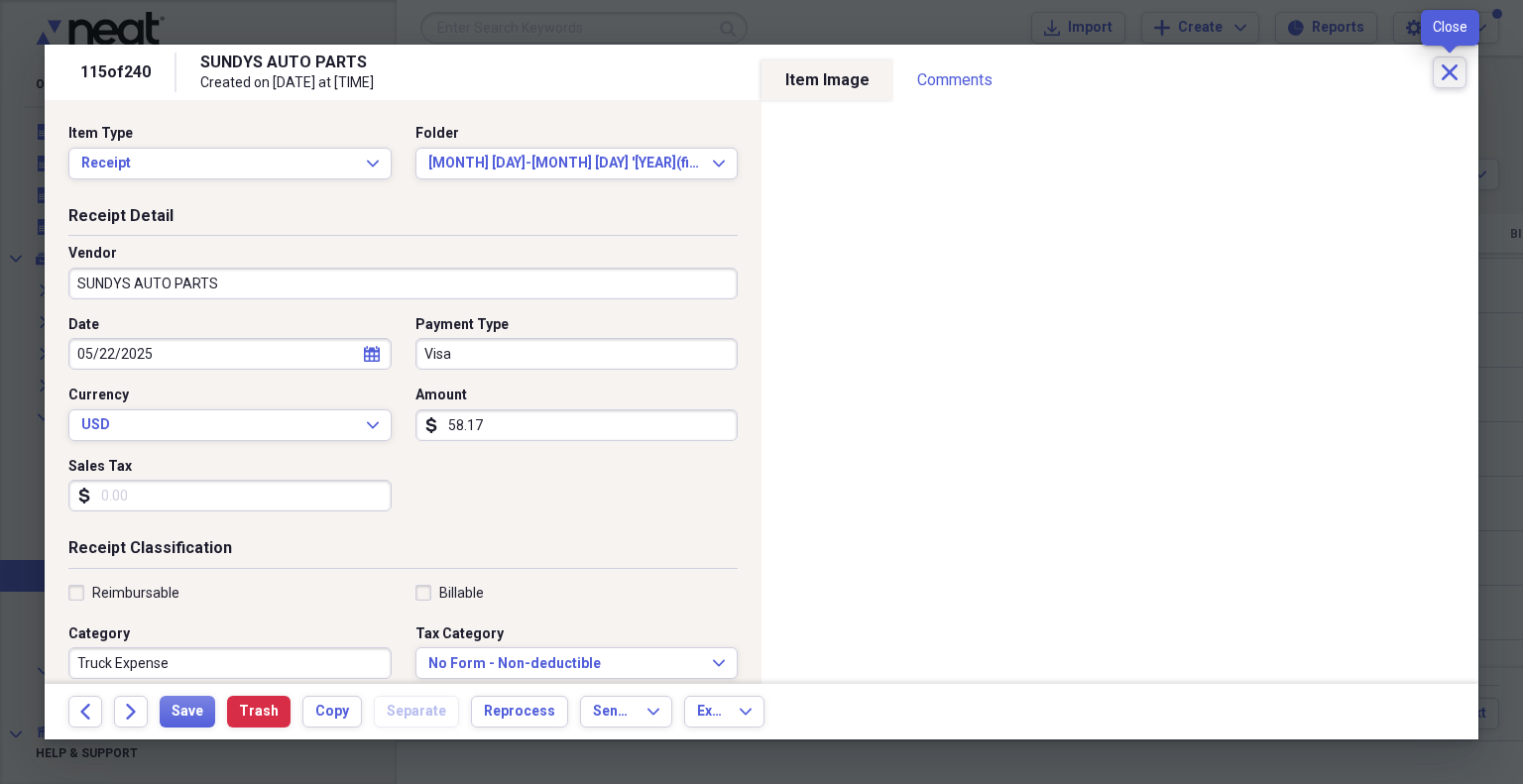 click on "Close" 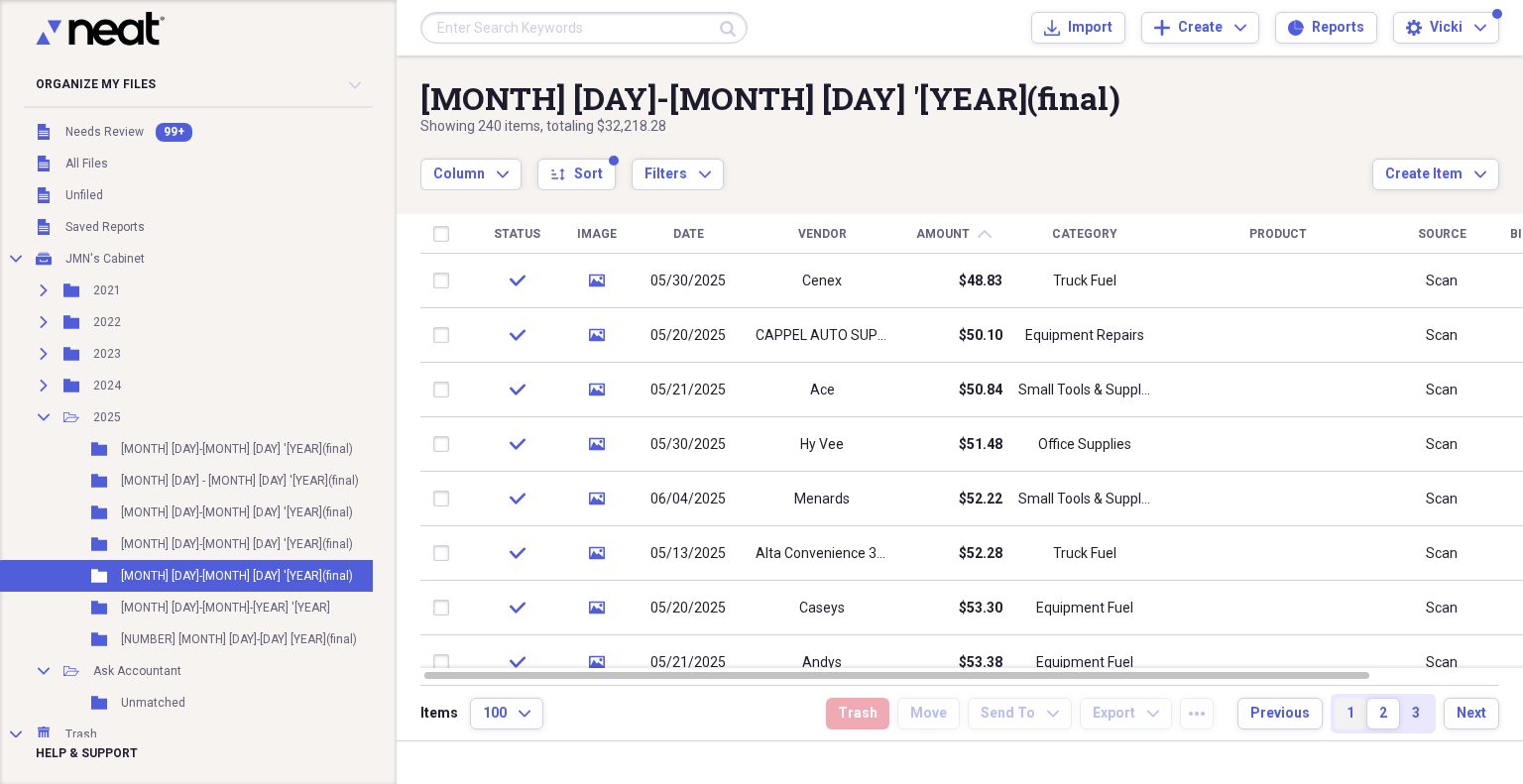click on "1" at bounding box center [1350, 714] 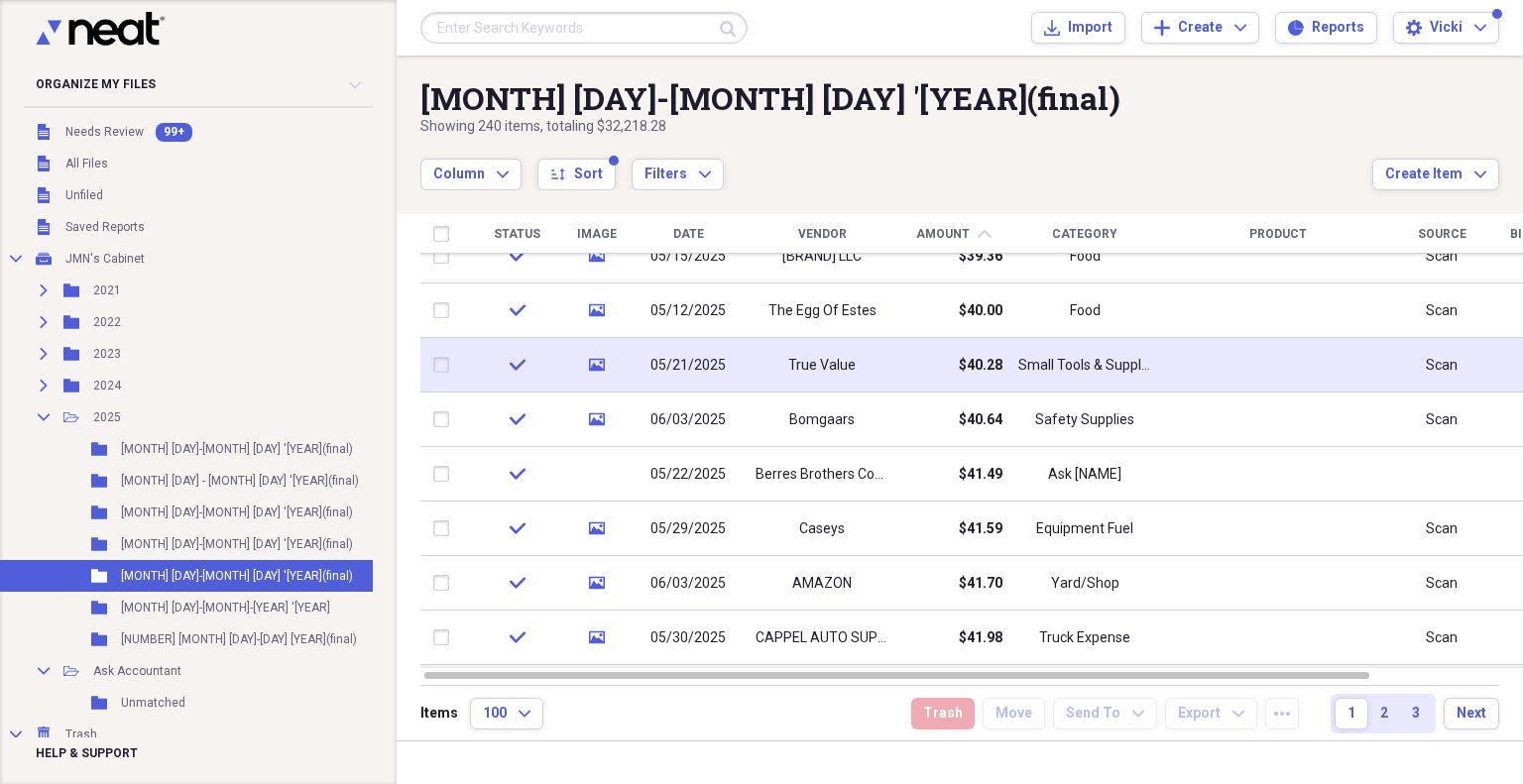 click on "$40.28" at bounding box center (953, 365) 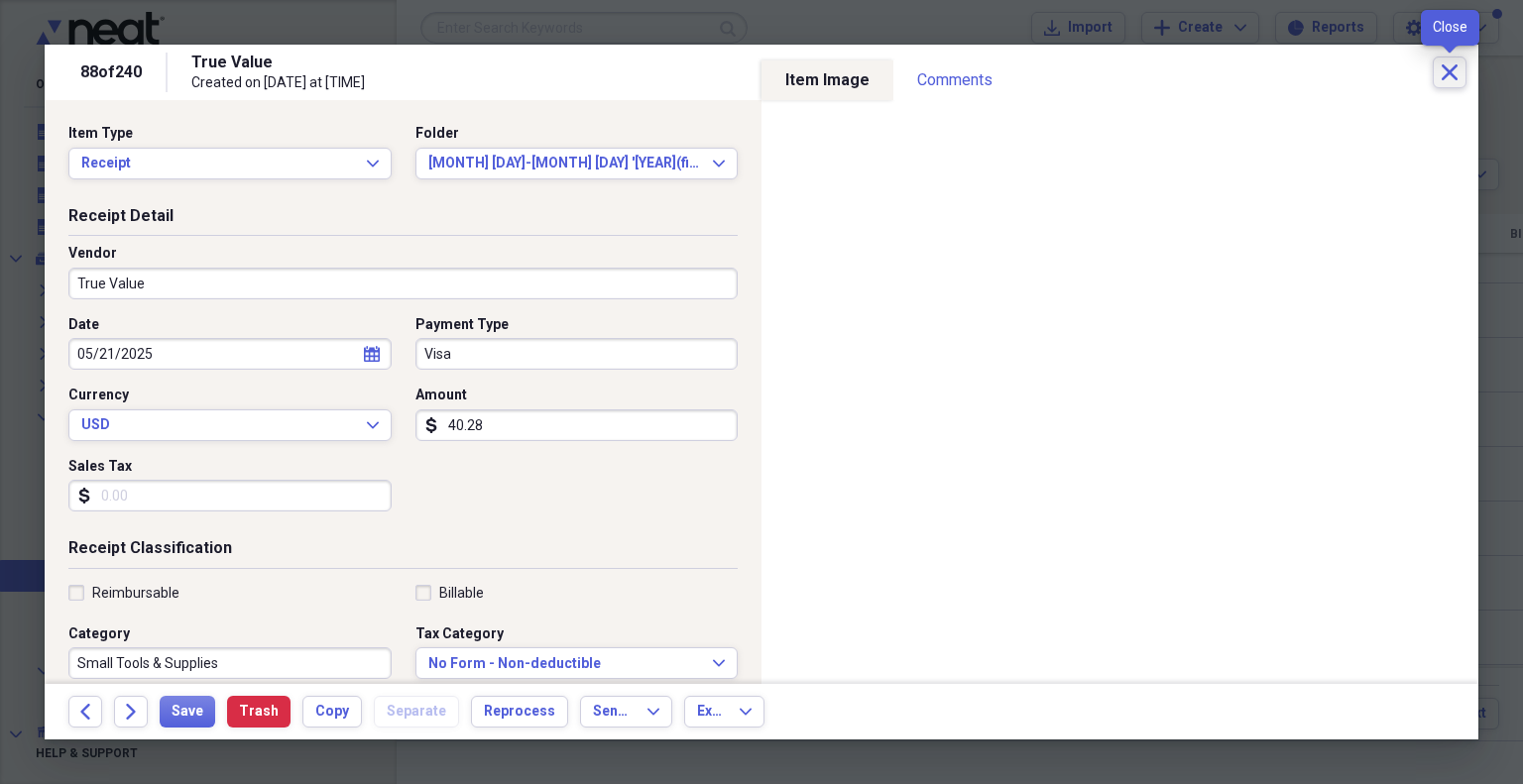 click 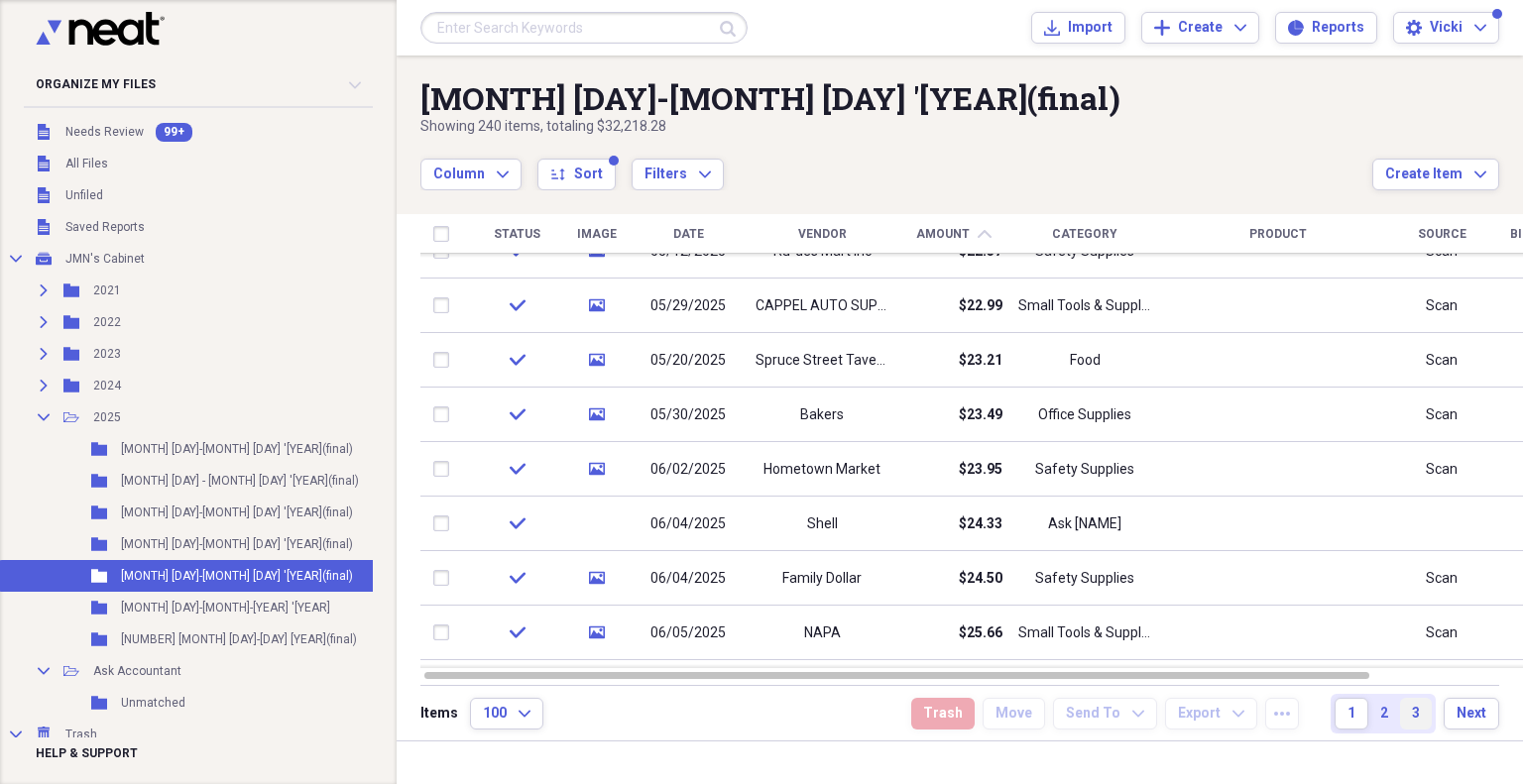 click on "3" at bounding box center (1416, 714) 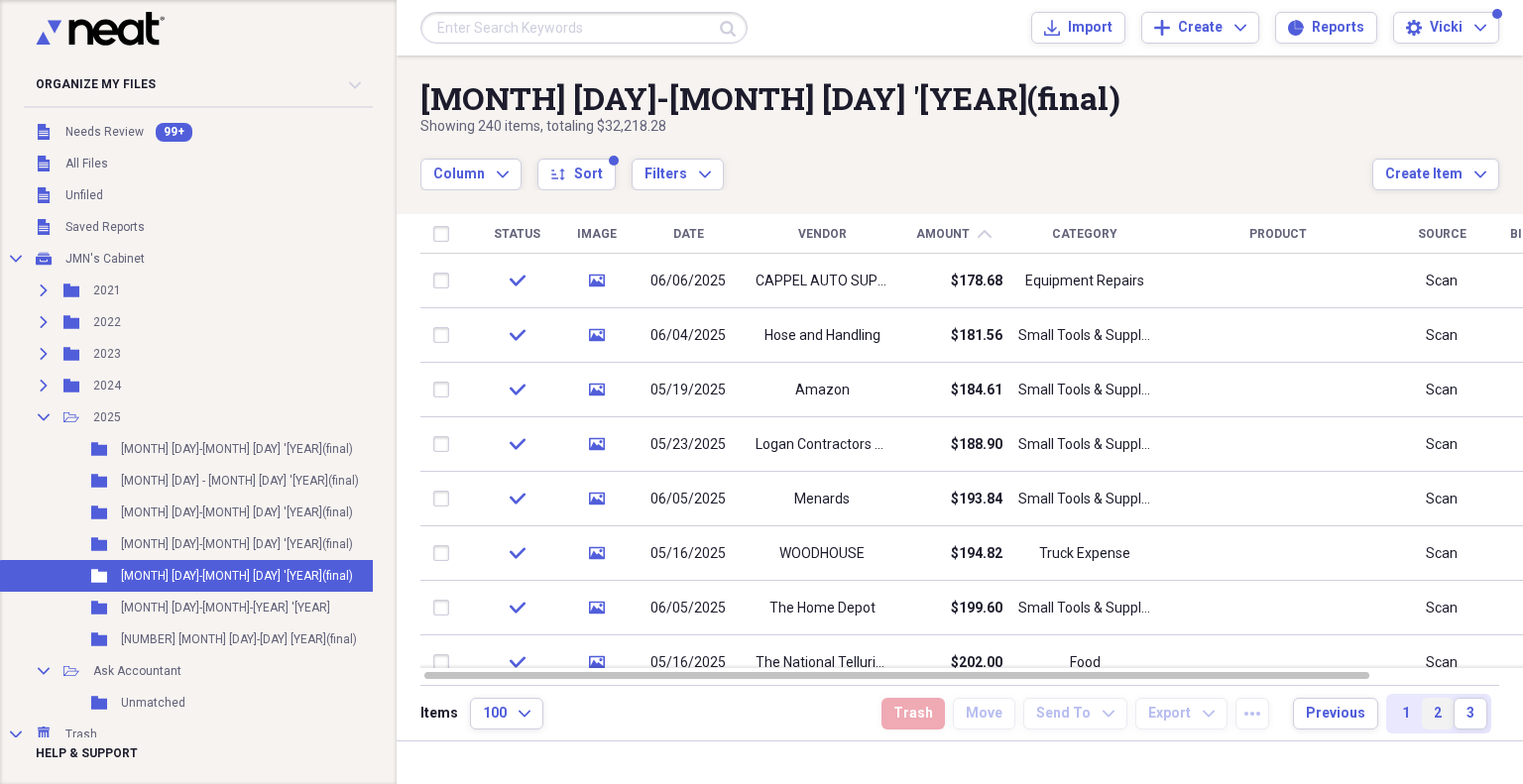 click on "2" at bounding box center (1438, 714) 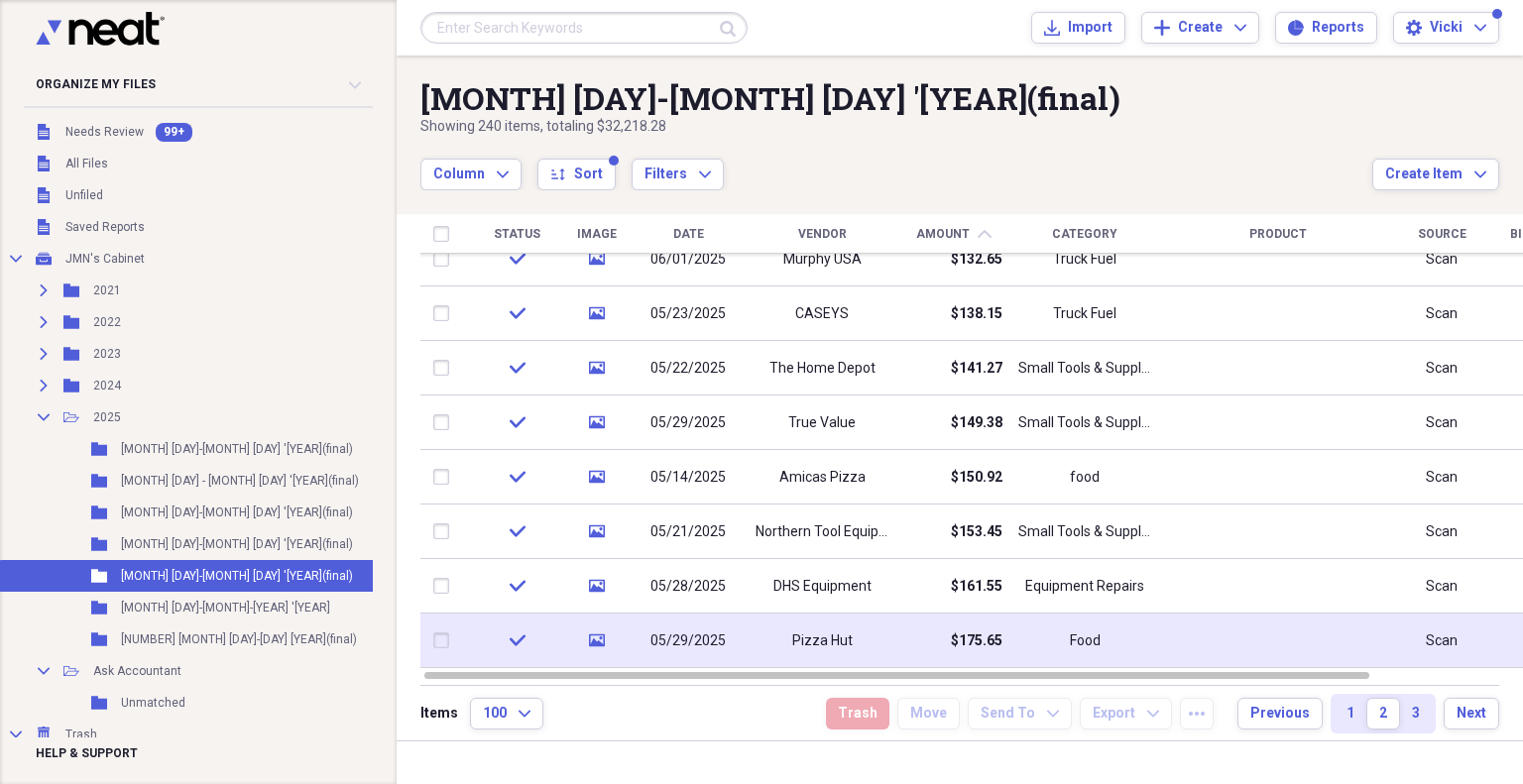 click on "$175.65" at bounding box center (953, 640) 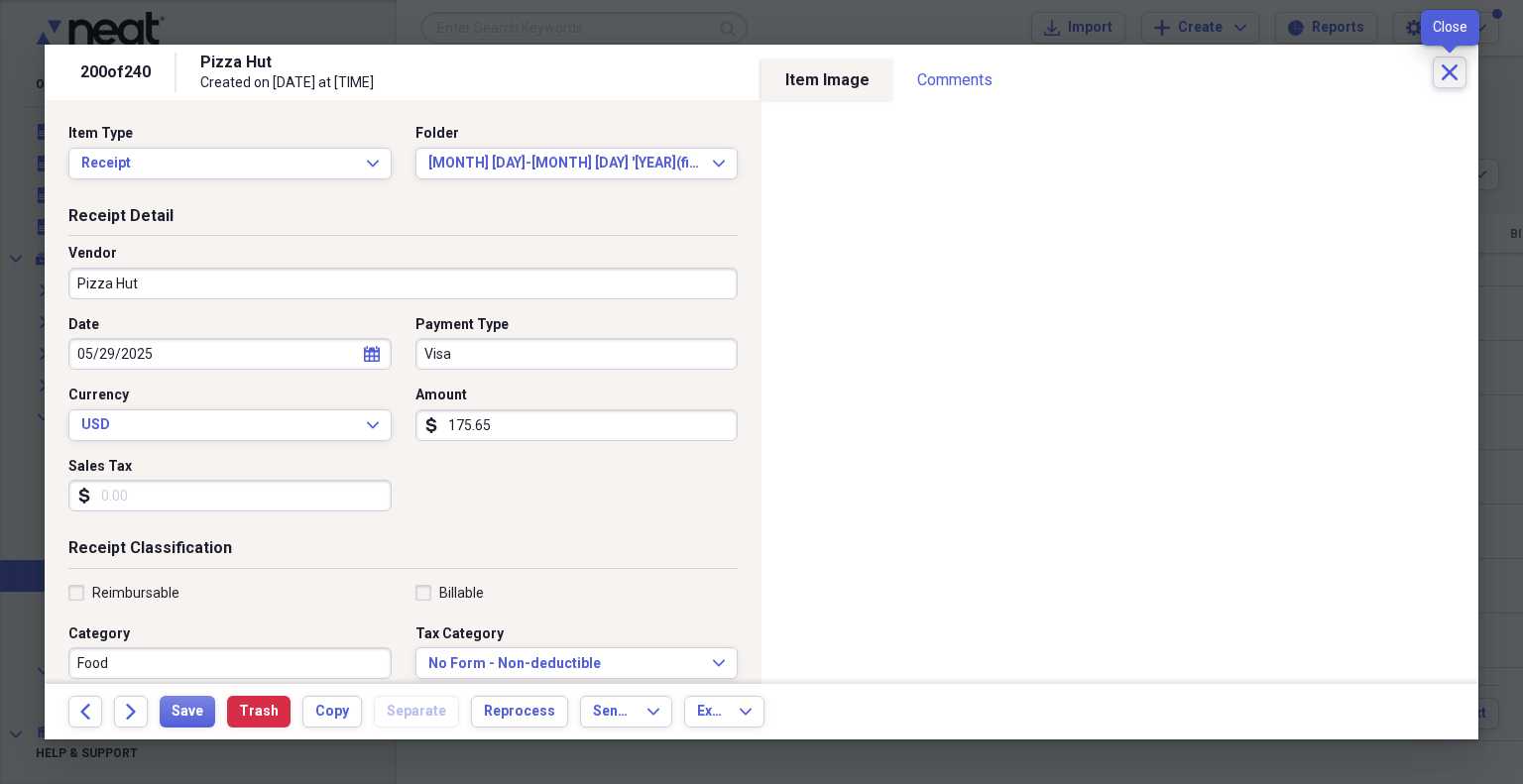 click on "Close" at bounding box center [1450, 72] 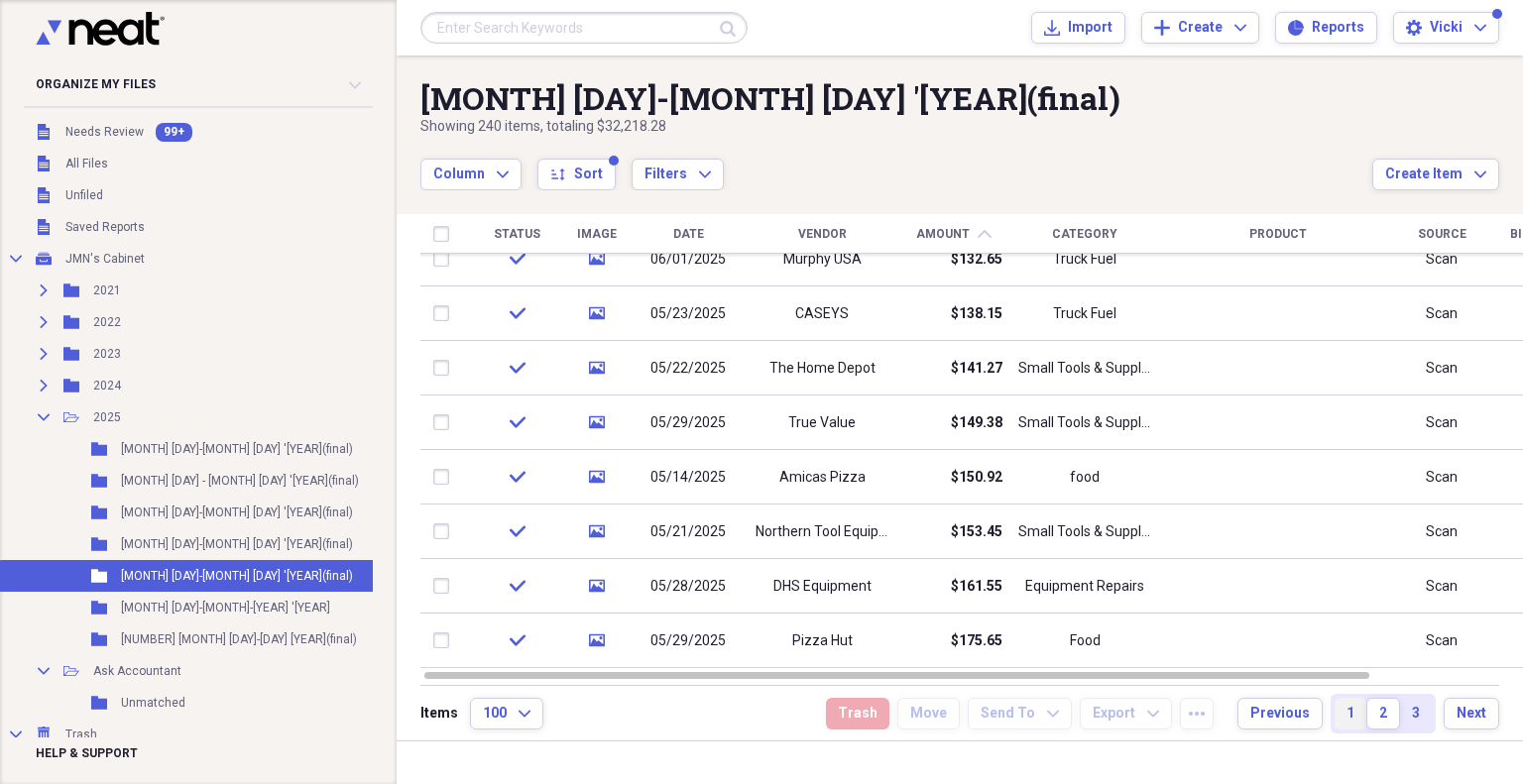 click on "1" at bounding box center (1350, 714) 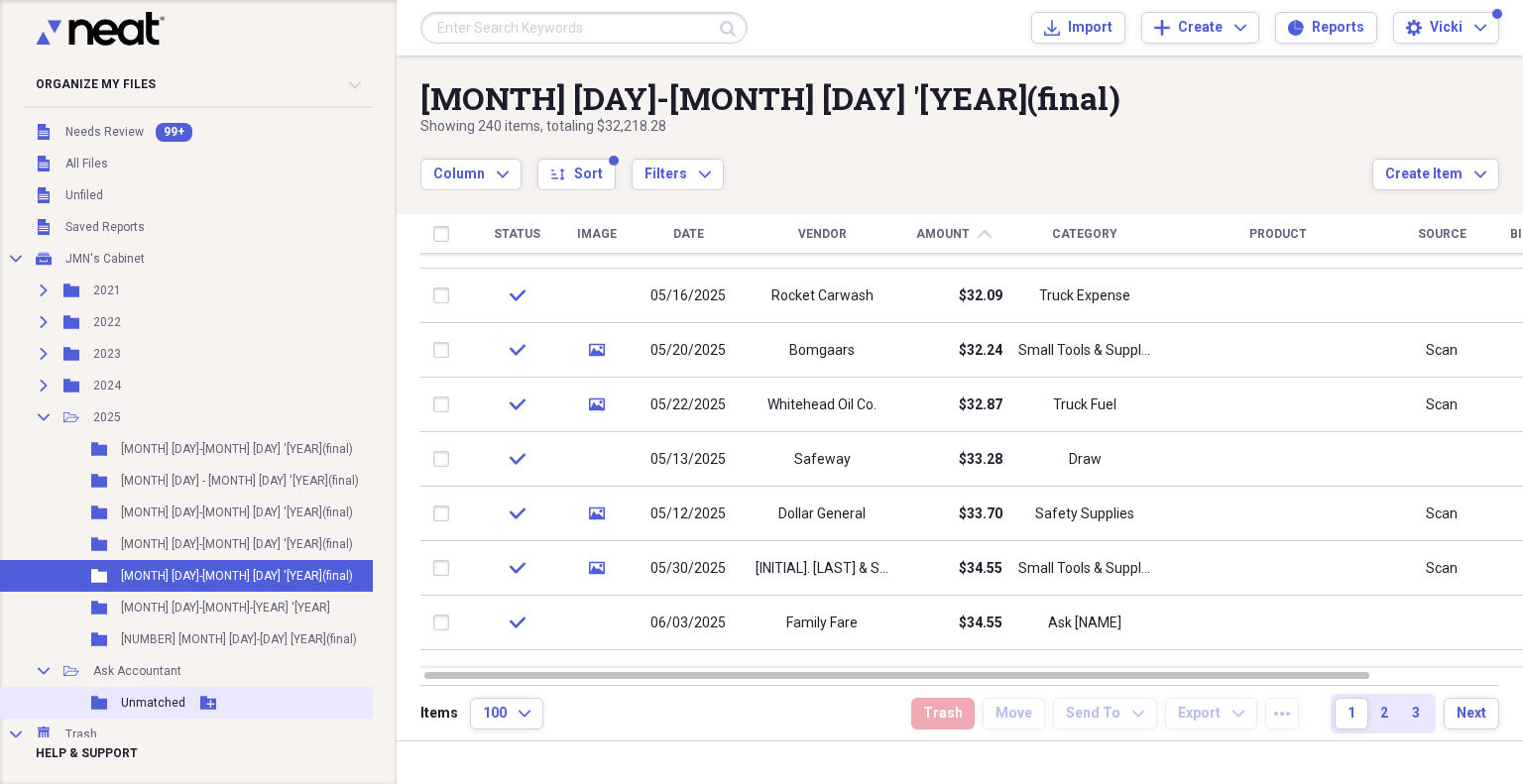 click on "Unmatched" at bounding box center [153, 703] 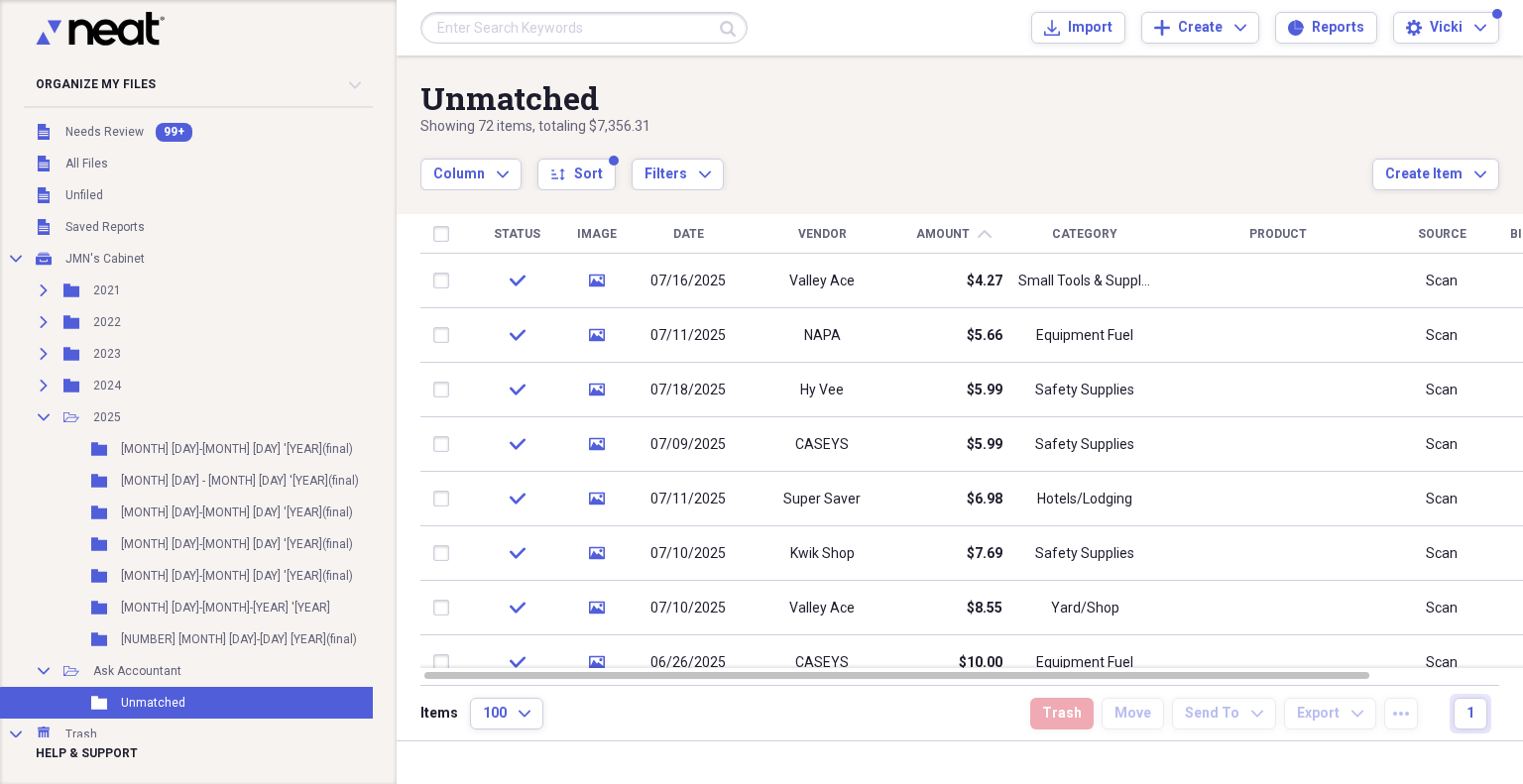 click on "Date" at bounding box center (688, 234) 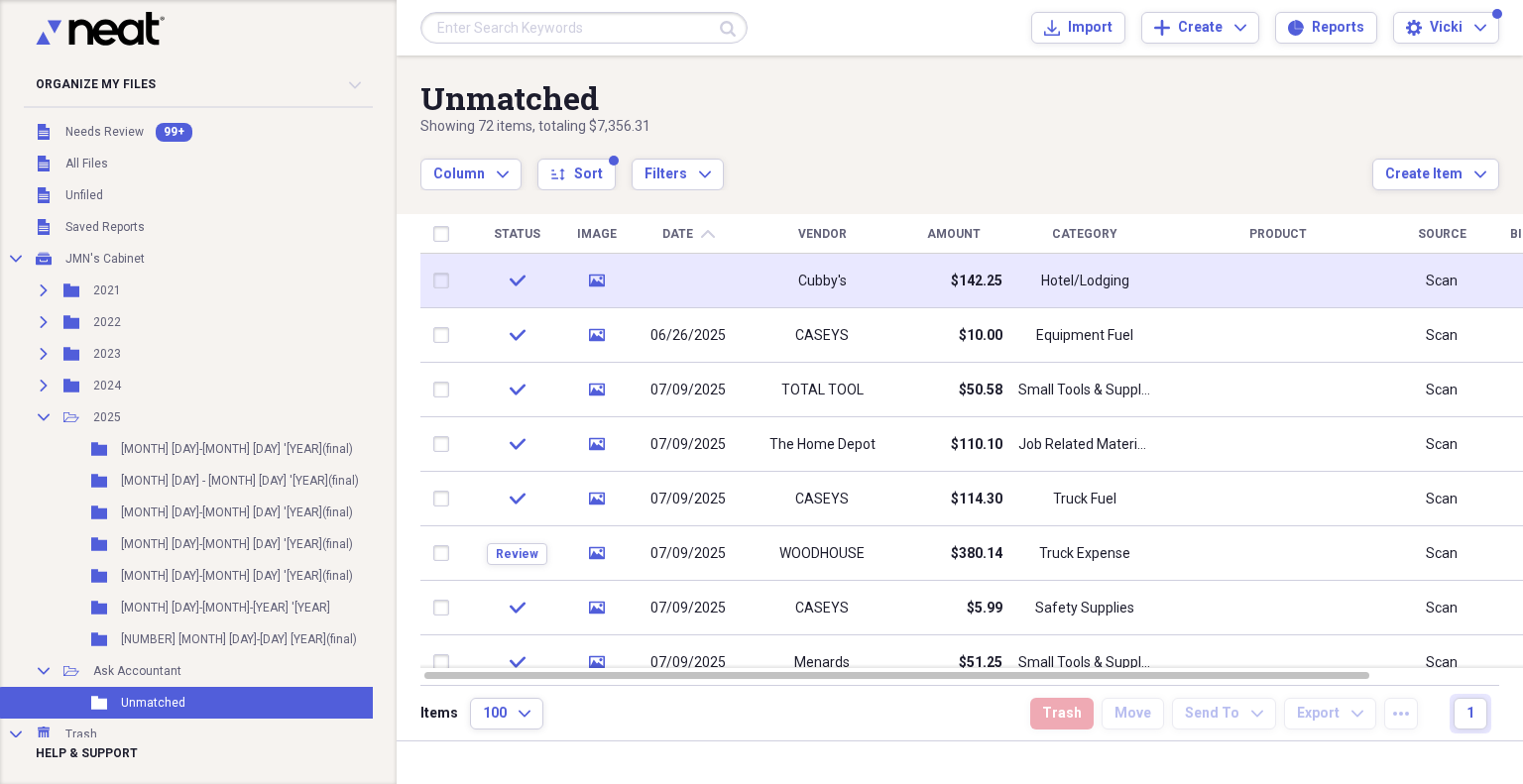 click at bounding box center [688, 280] 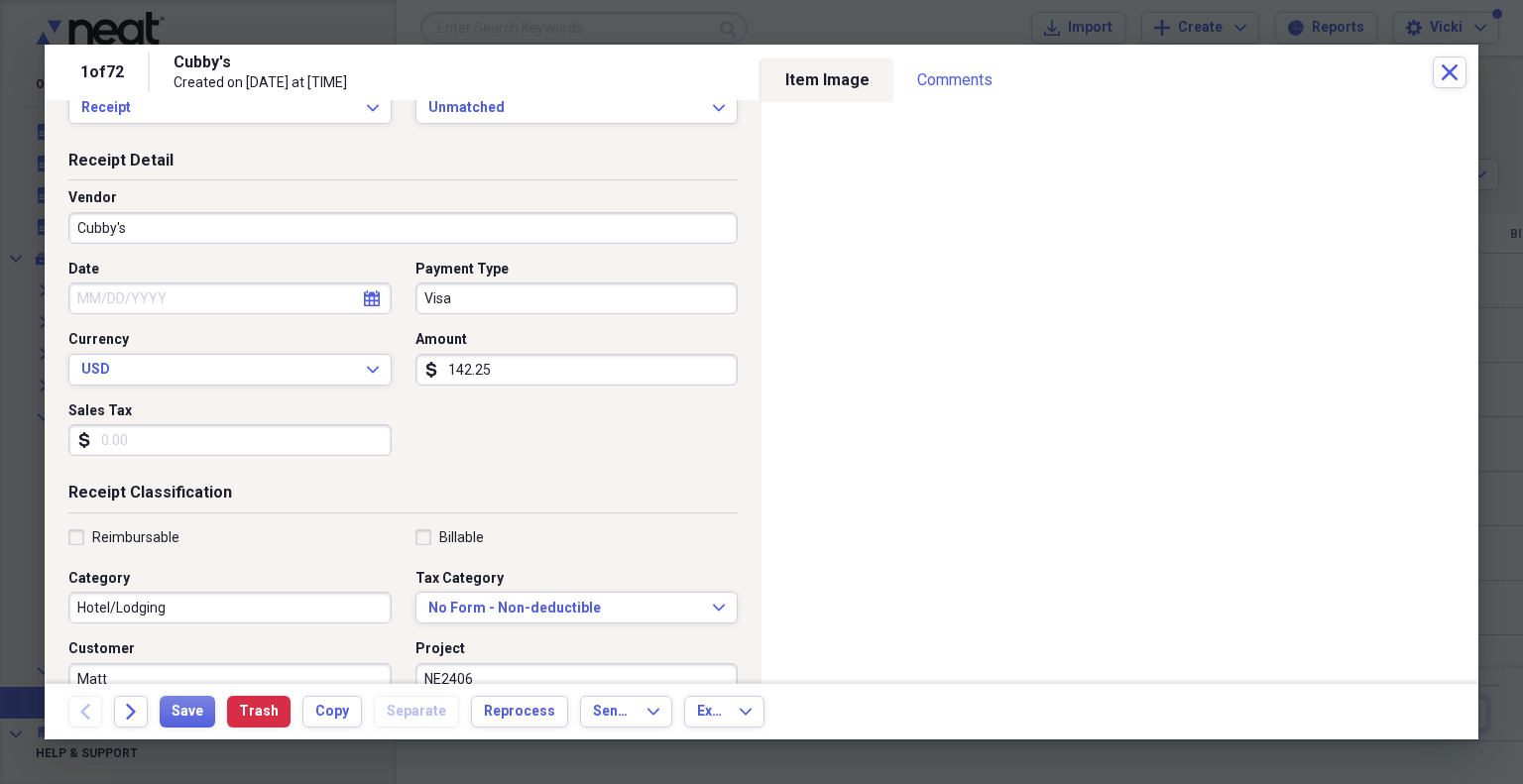 scroll, scrollTop: 99, scrollLeft: 0, axis: vertical 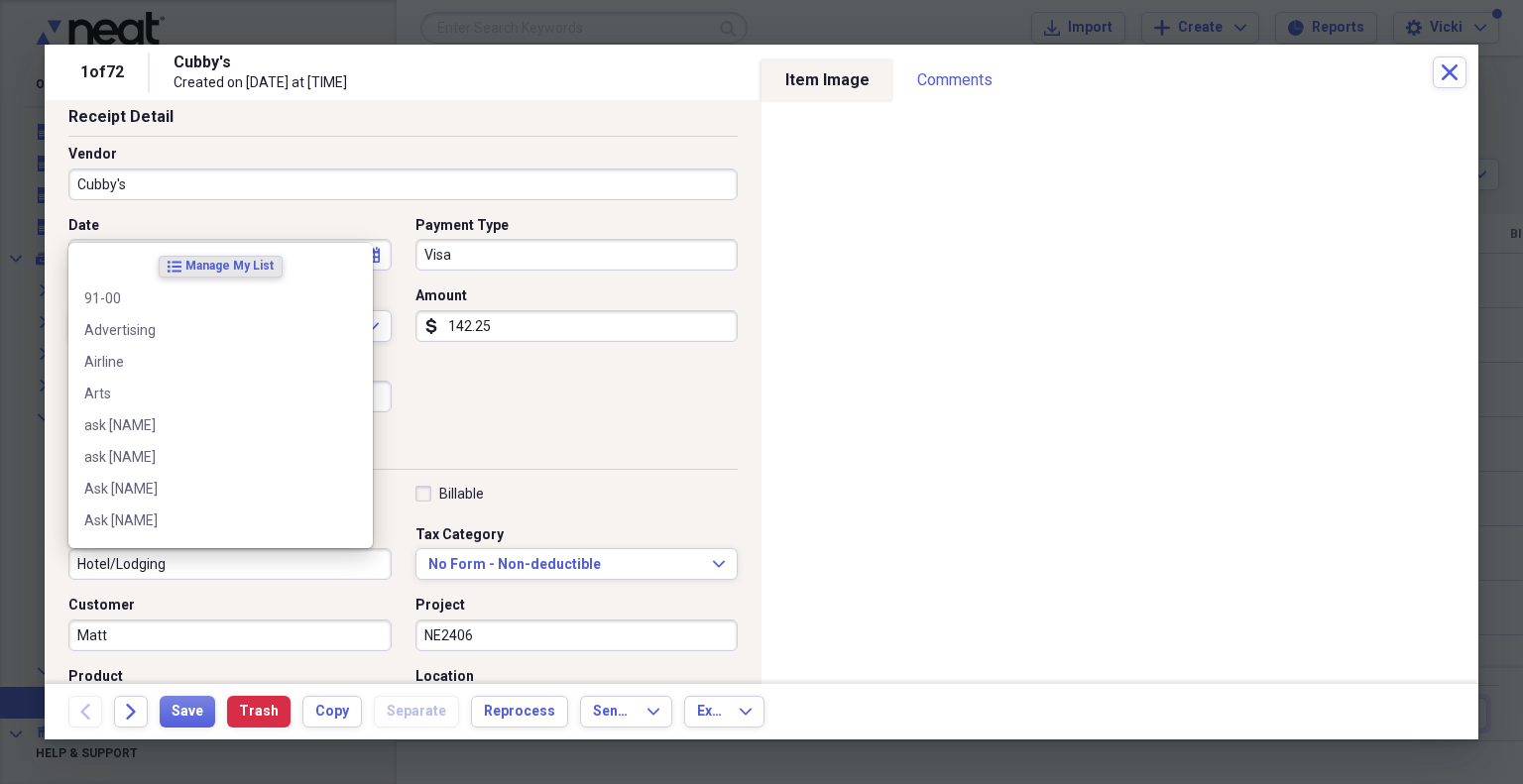 click on "Hotel/Lodging" at bounding box center [230, 564] 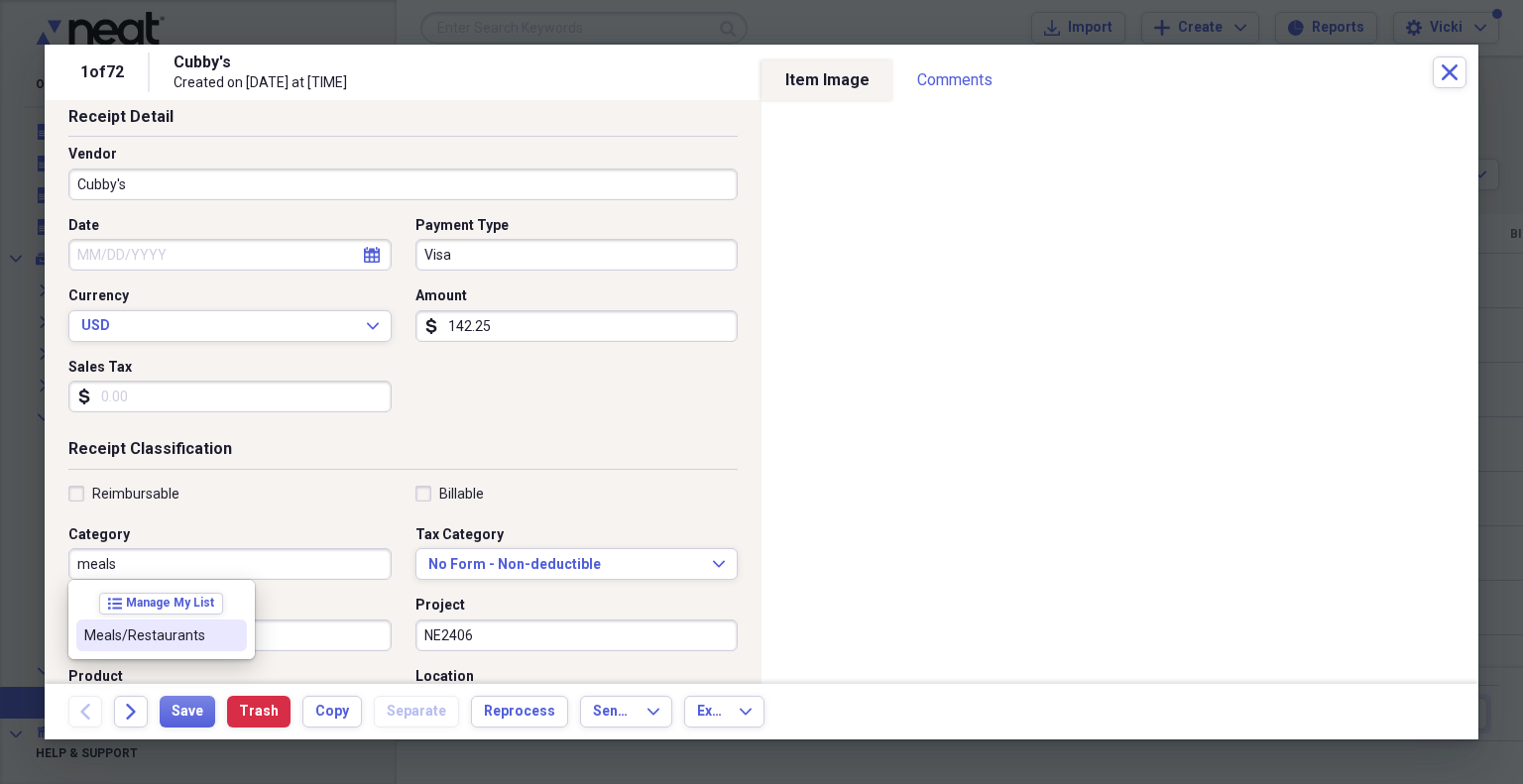 click on "Meals/Restaurants" at bounding box center (150, 635) 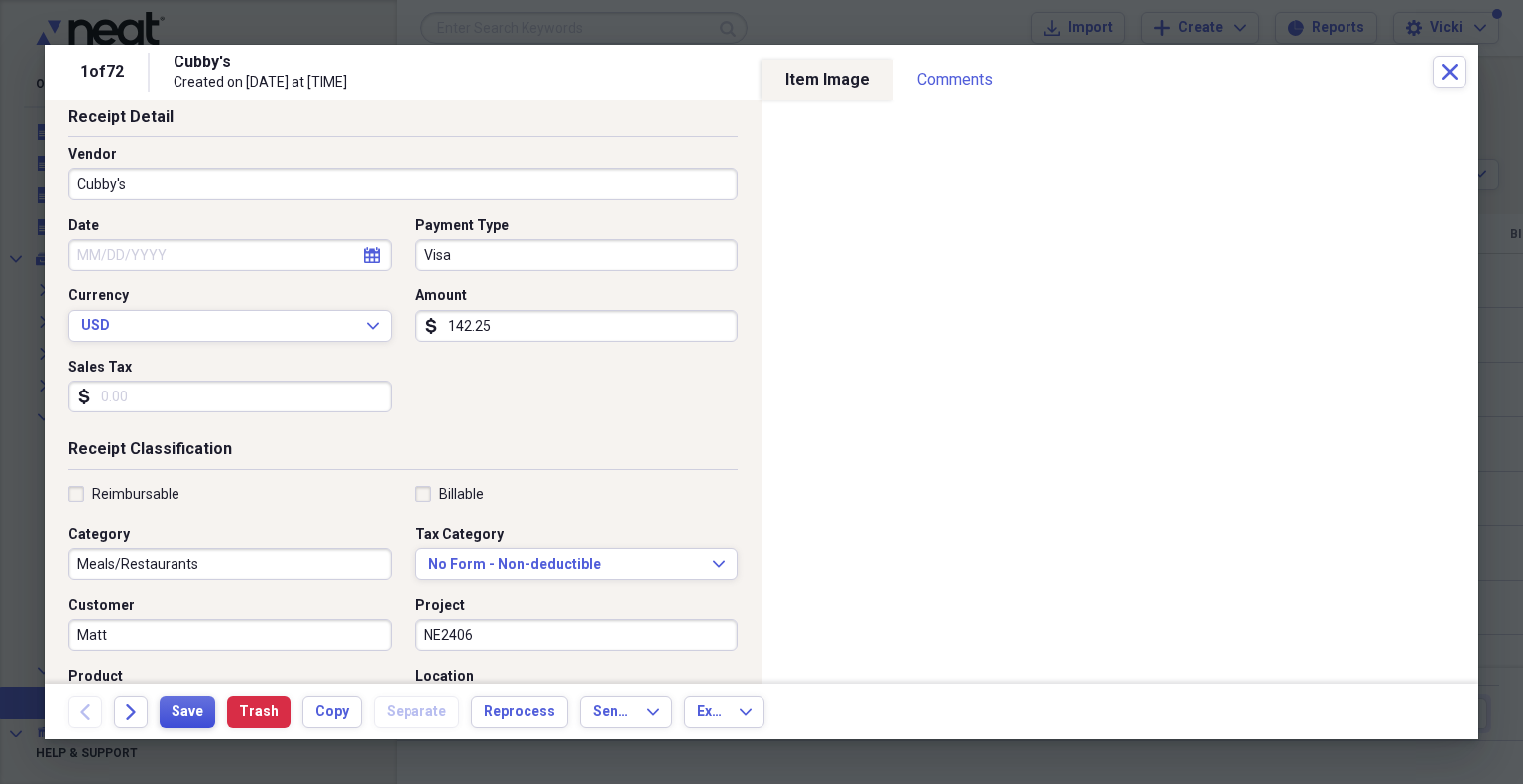 click on "Save" at bounding box center [187, 712] 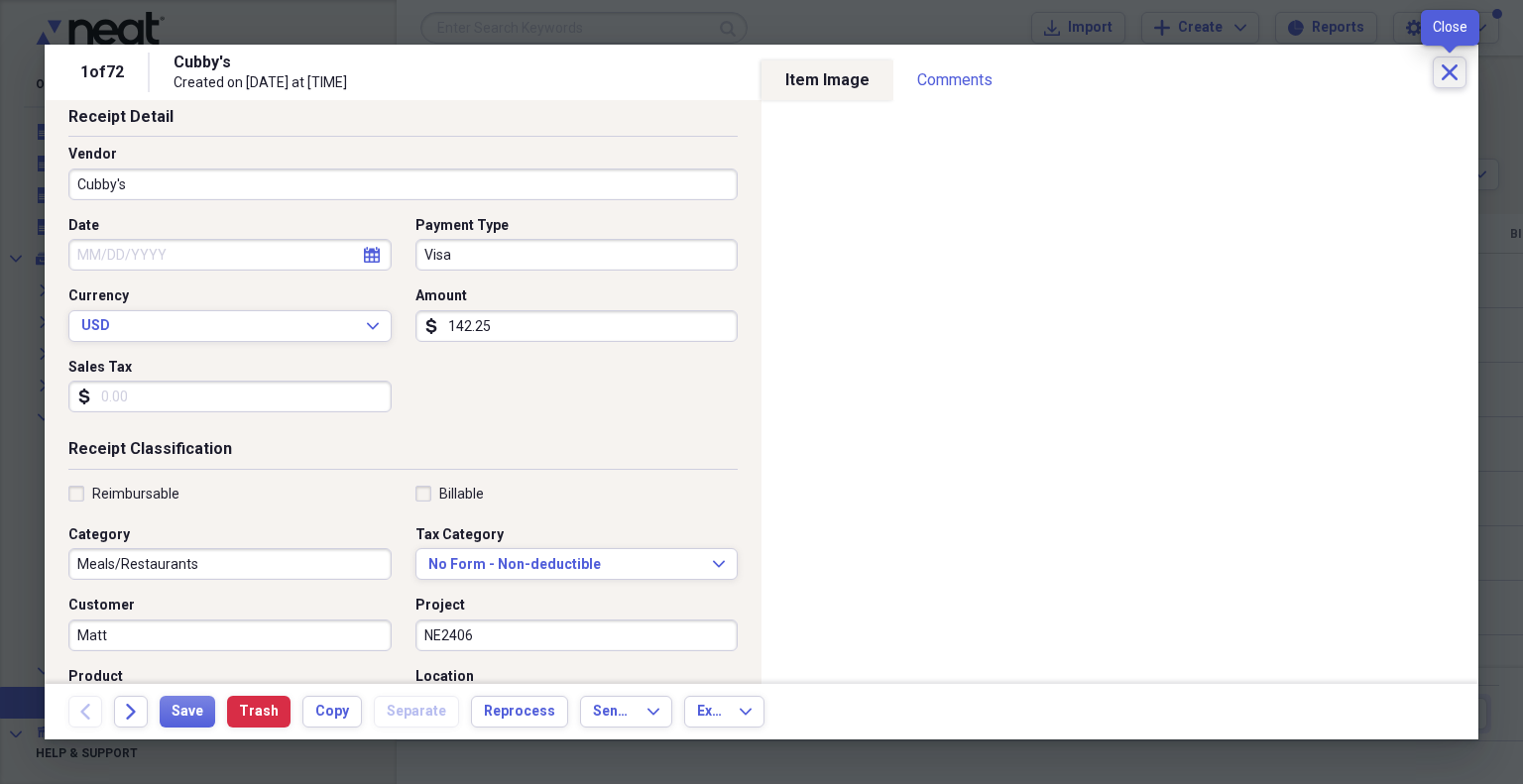 click 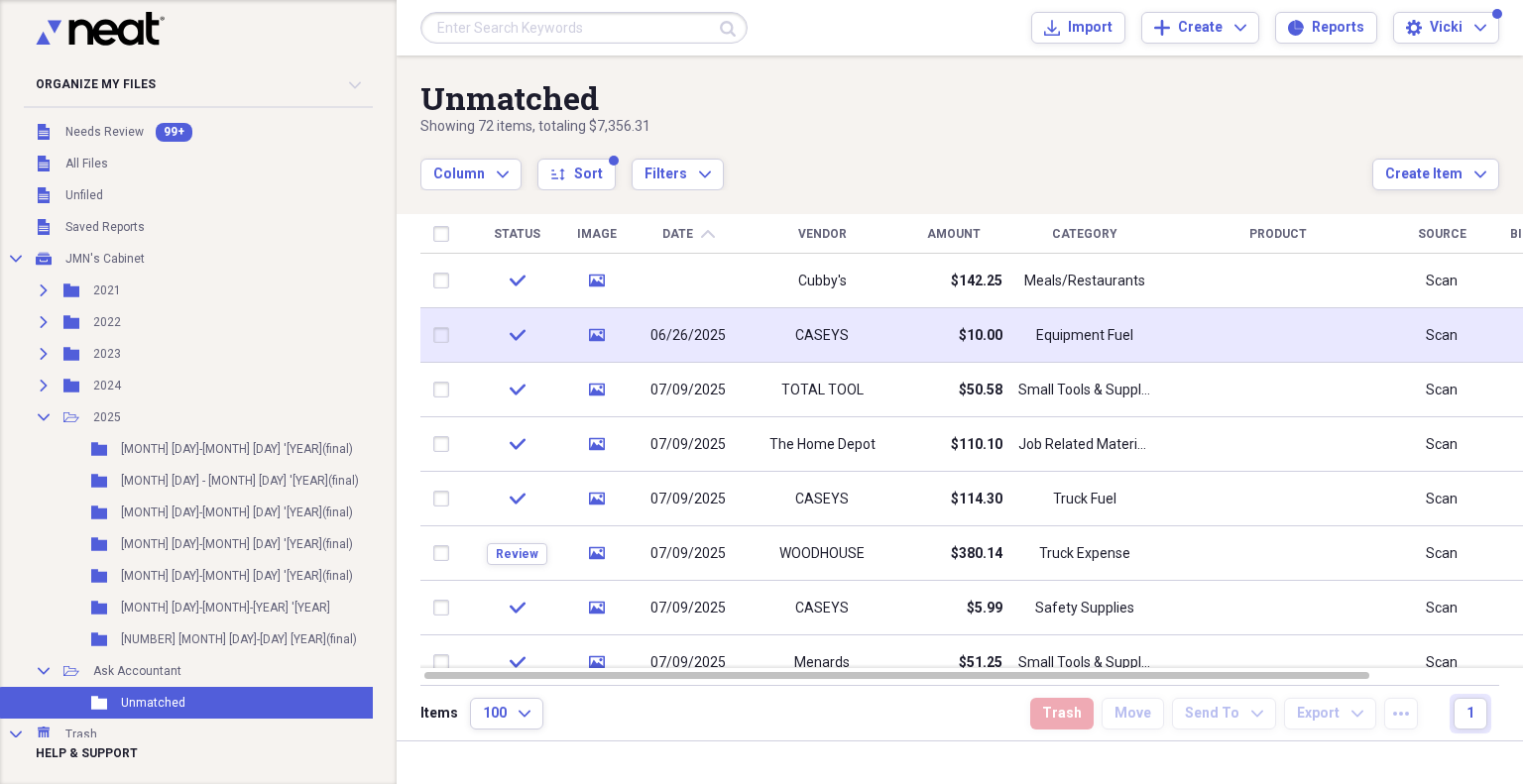 click on "CASEYS" at bounding box center [822, 335] 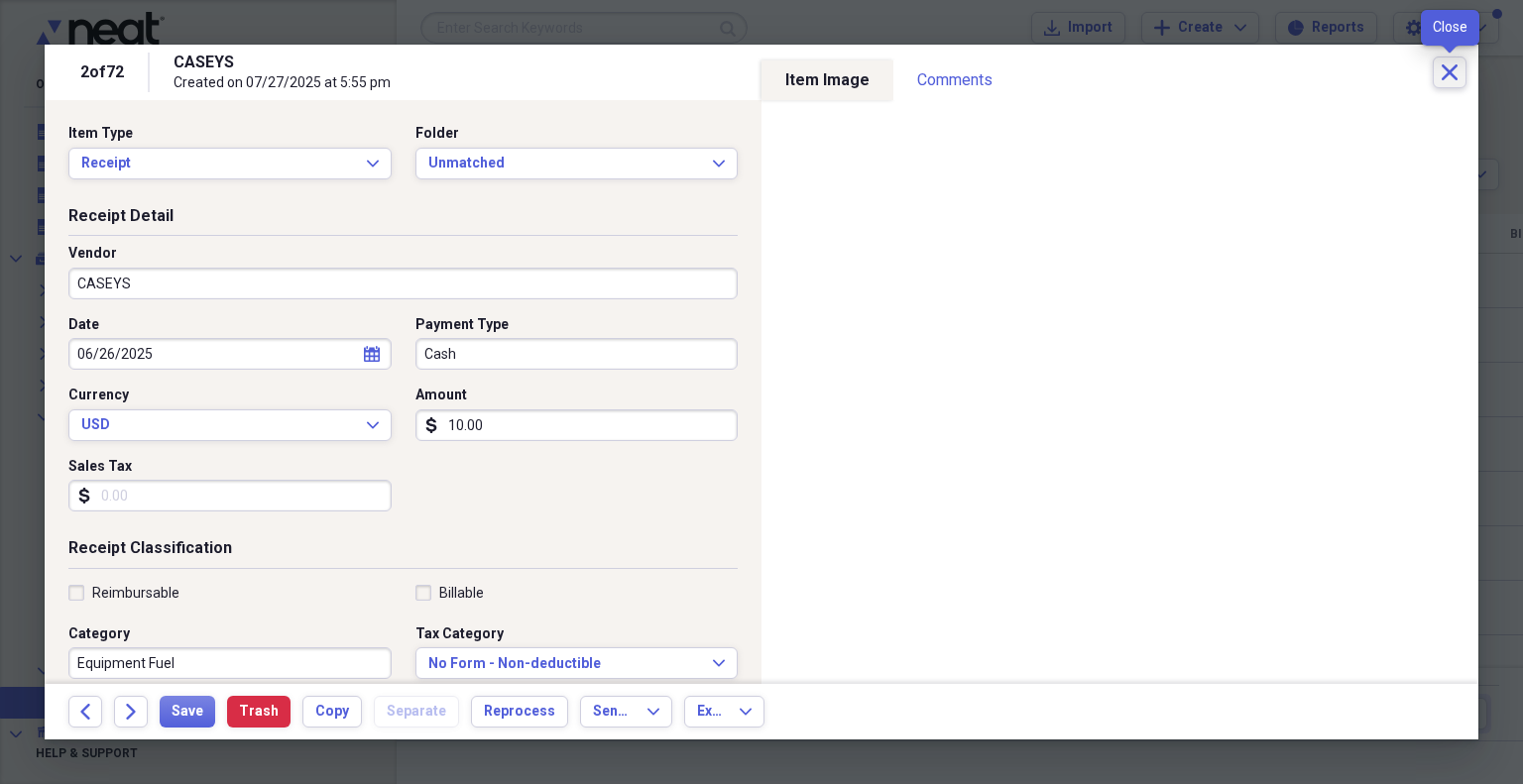 click 